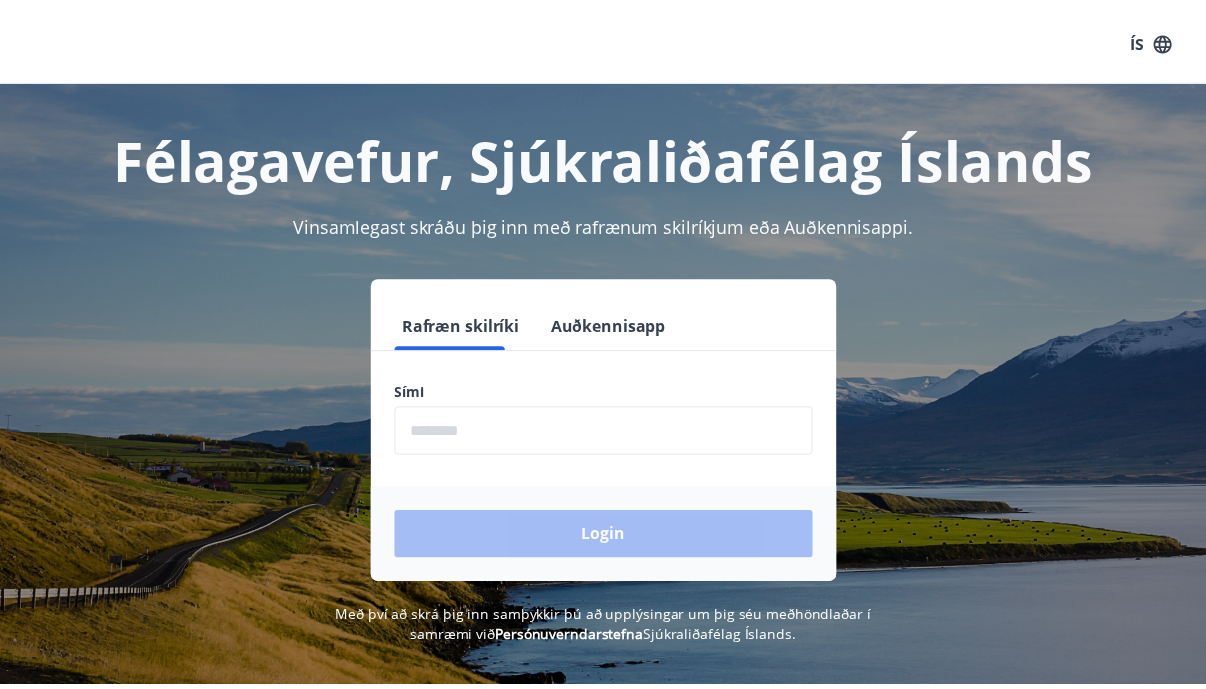 scroll, scrollTop: 0, scrollLeft: 0, axis: both 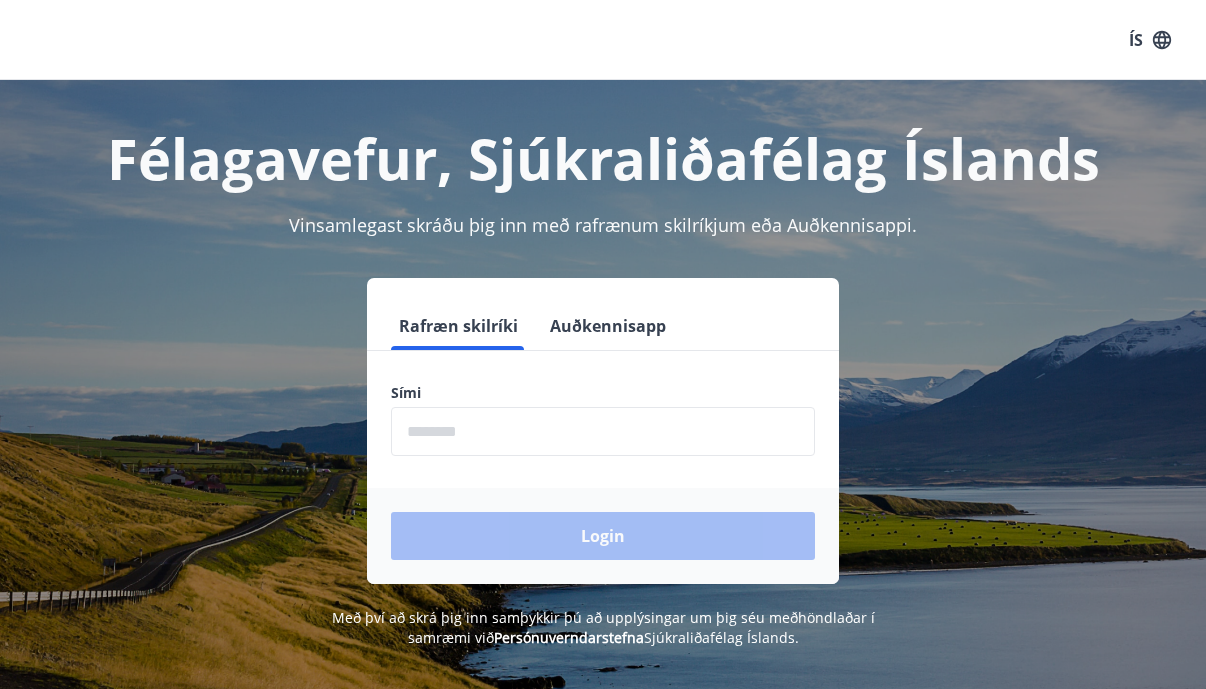 click at bounding box center (603, 431) 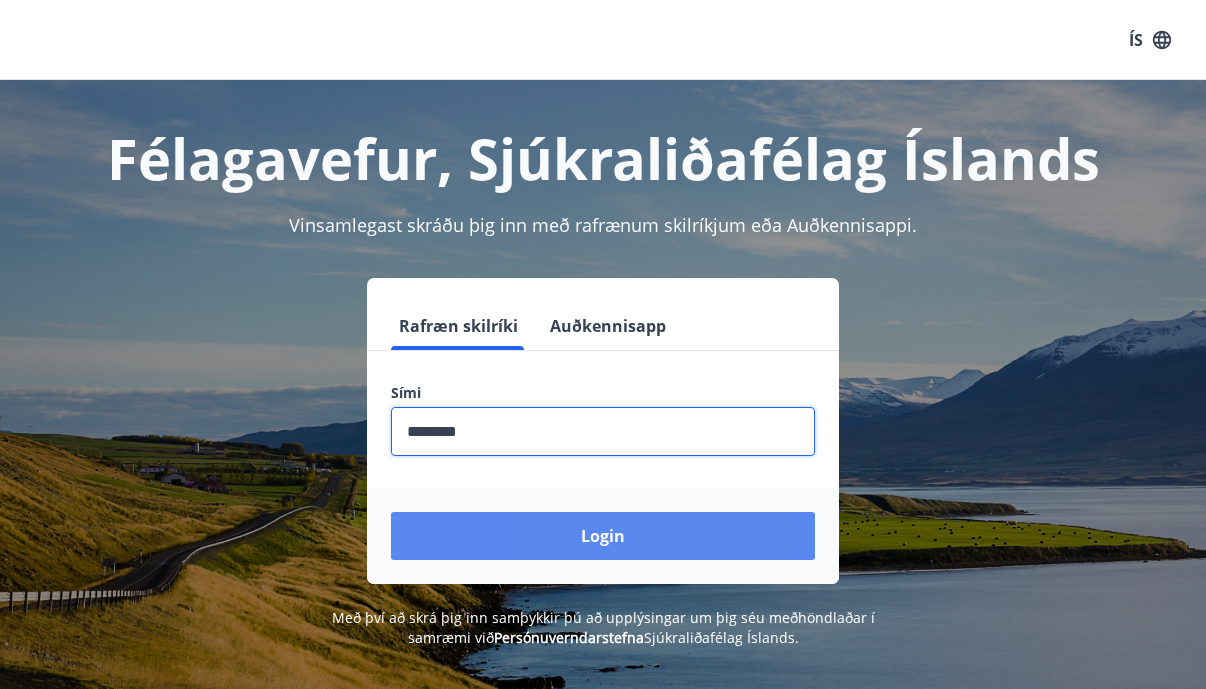 type on "********" 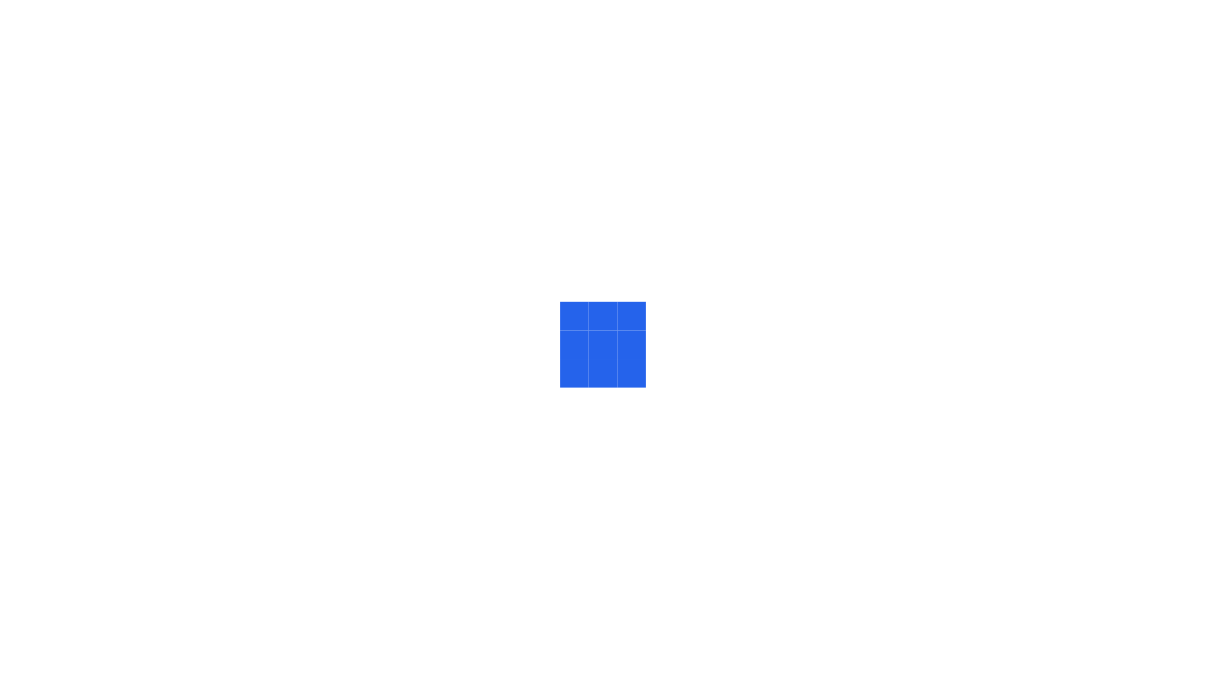 scroll, scrollTop: 0, scrollLeft: 0, axis: both 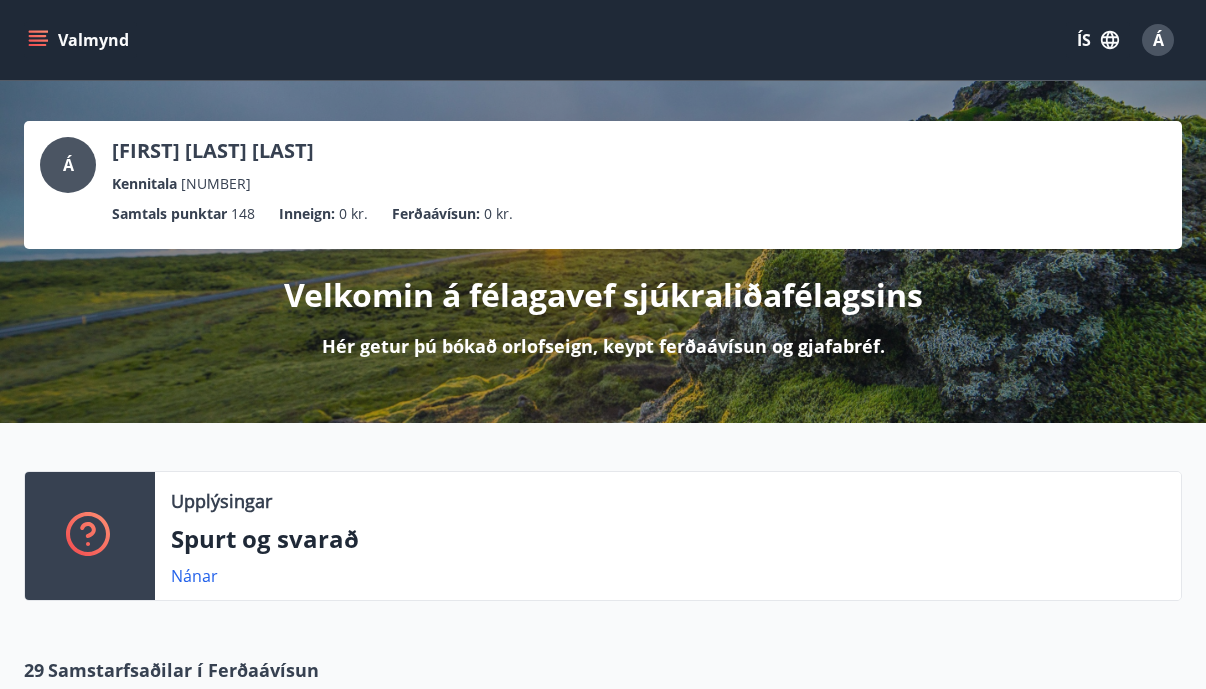 click 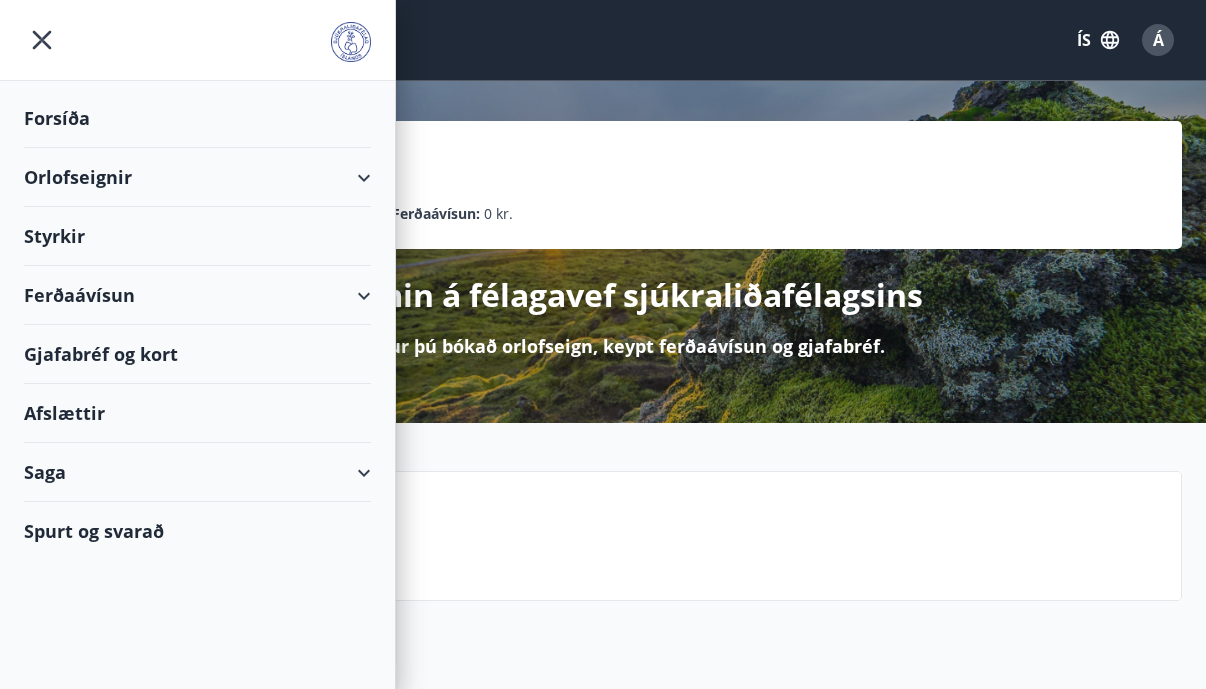 click on "Orlofseignir" at bounding box center [197, 177] 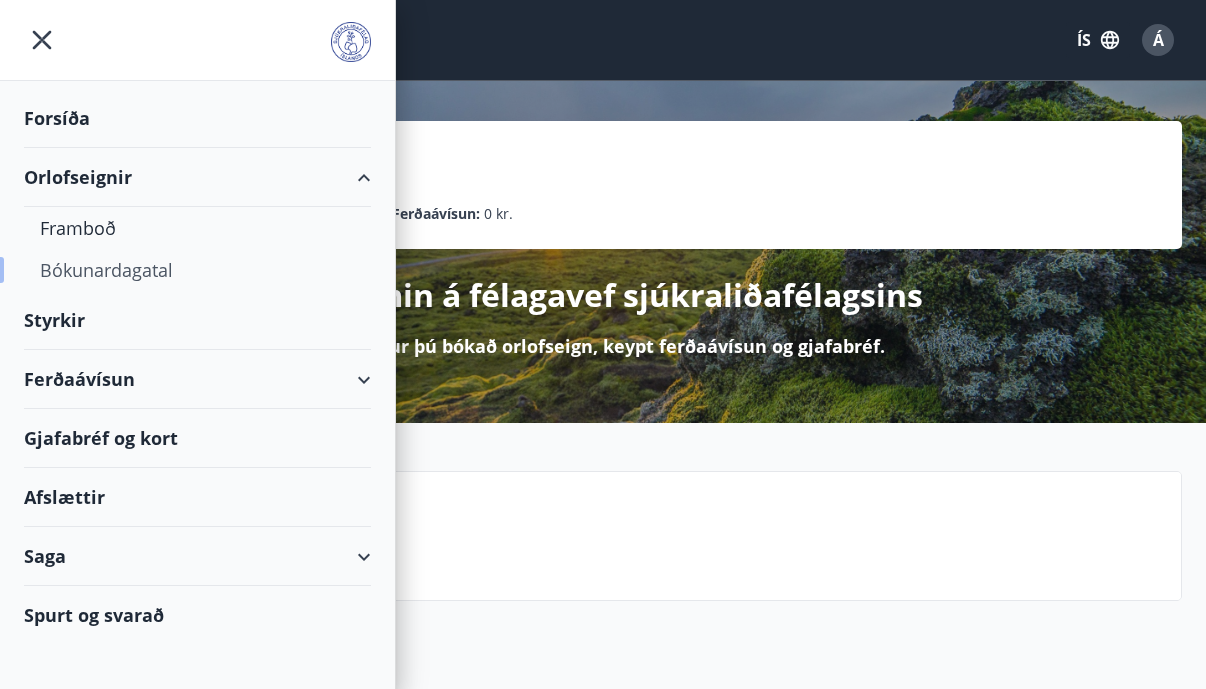 click on "Bókunardagatal" at bounding box center [197, 270] 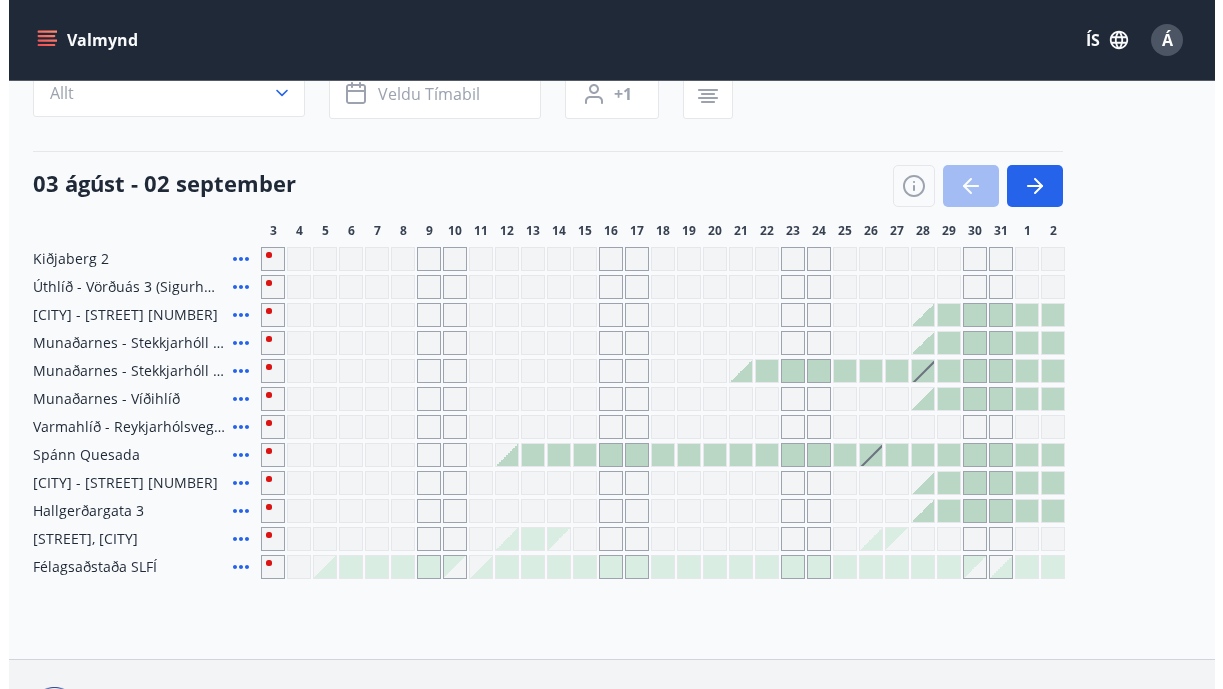 scroll, scrollTop: 172, scrollLeft: 0, axis: vertical 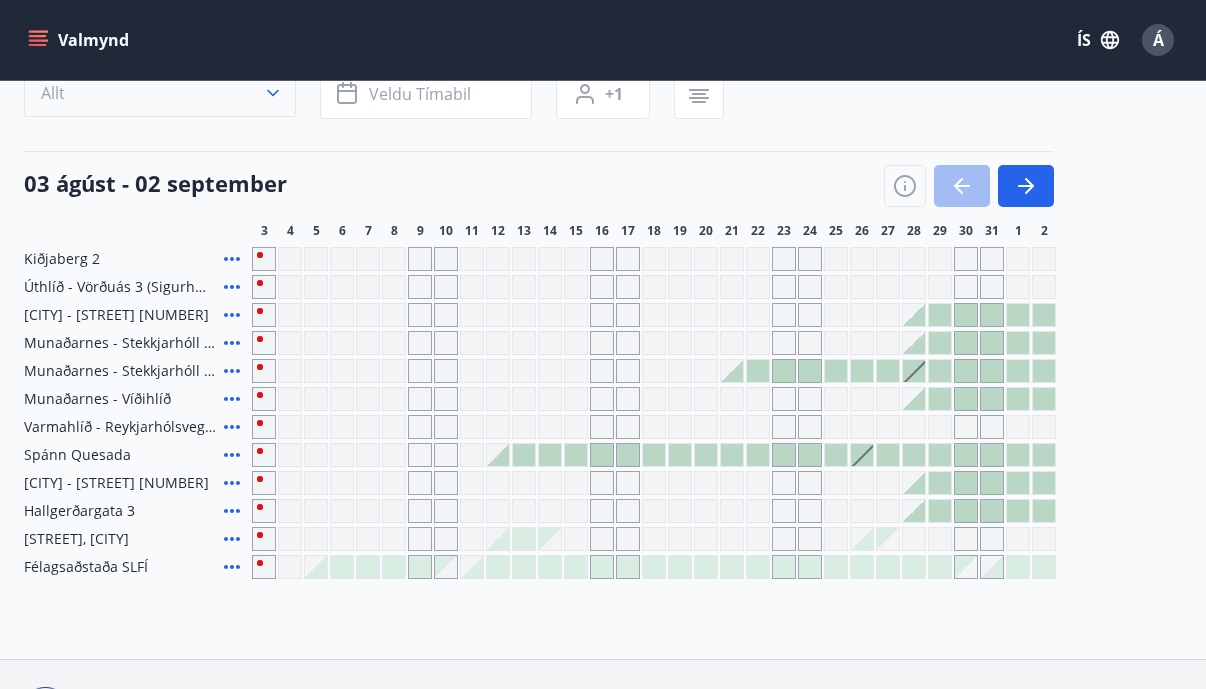click 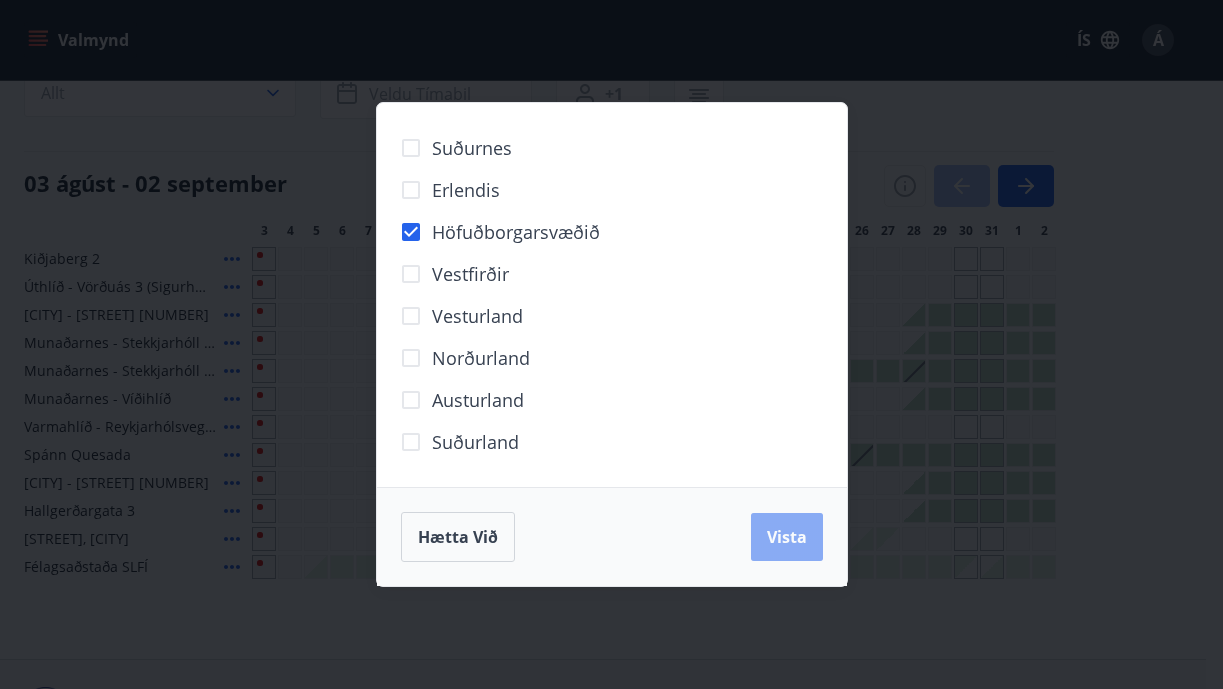 click on "Vista" at bounding box center (787, 537) 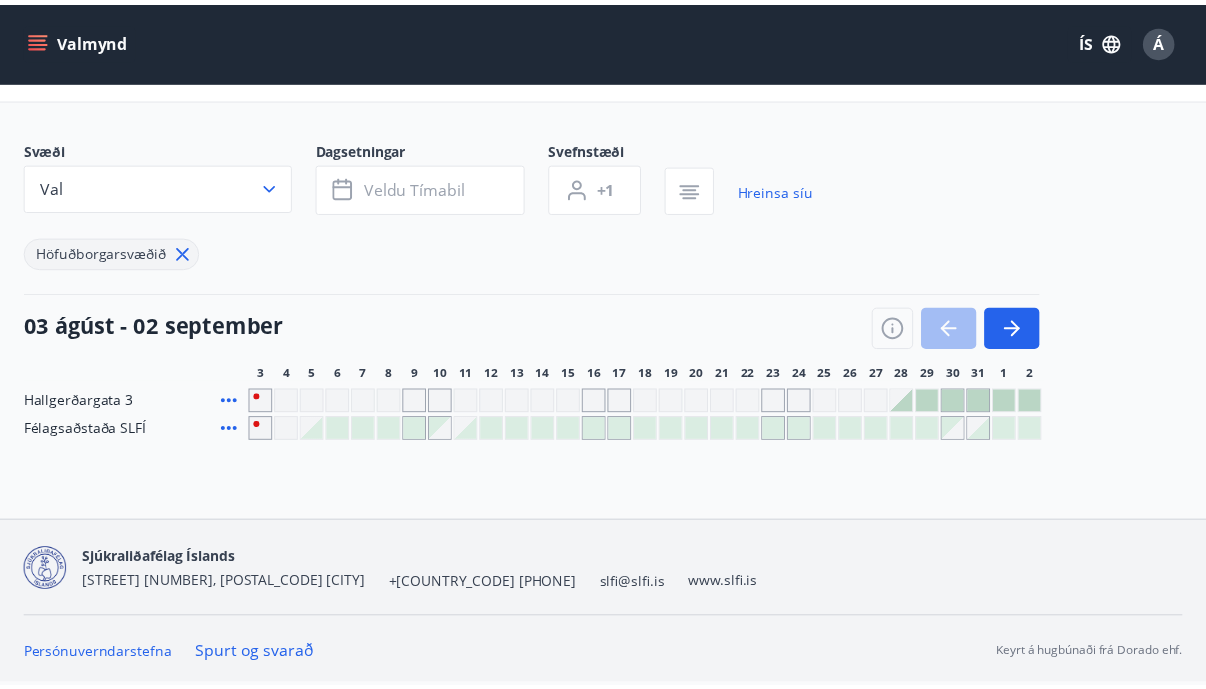 scroll, scrollTop: 78, scrollLeft: 0, axis: vertical 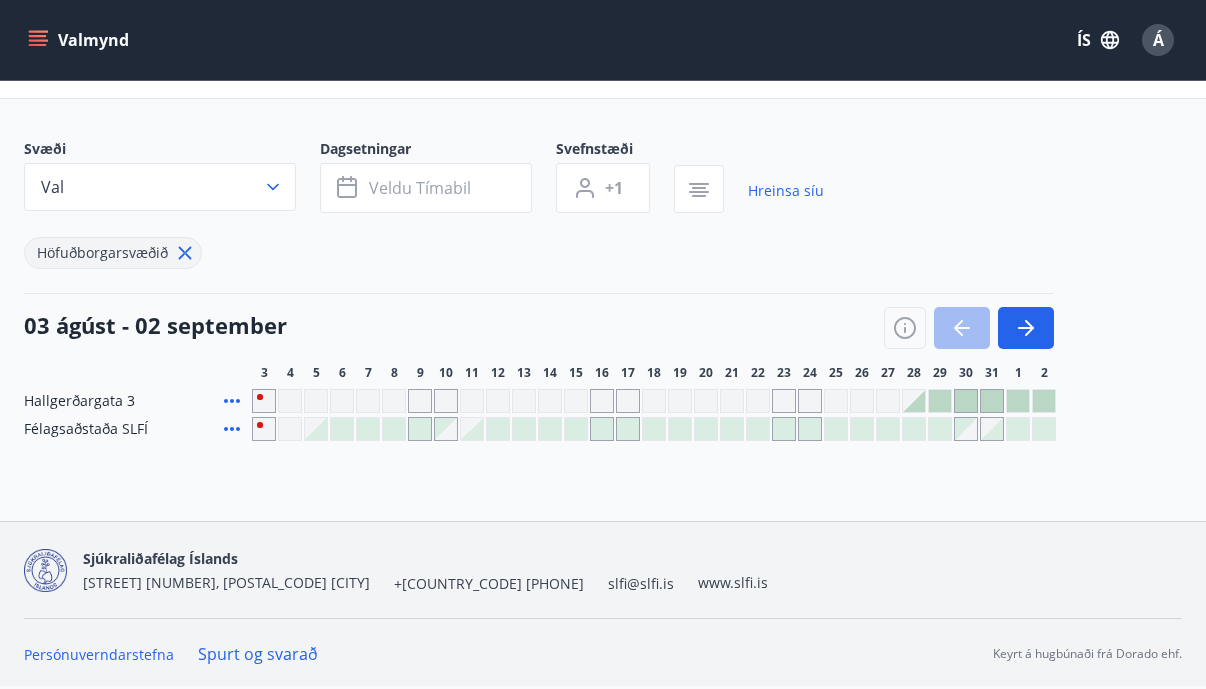 click 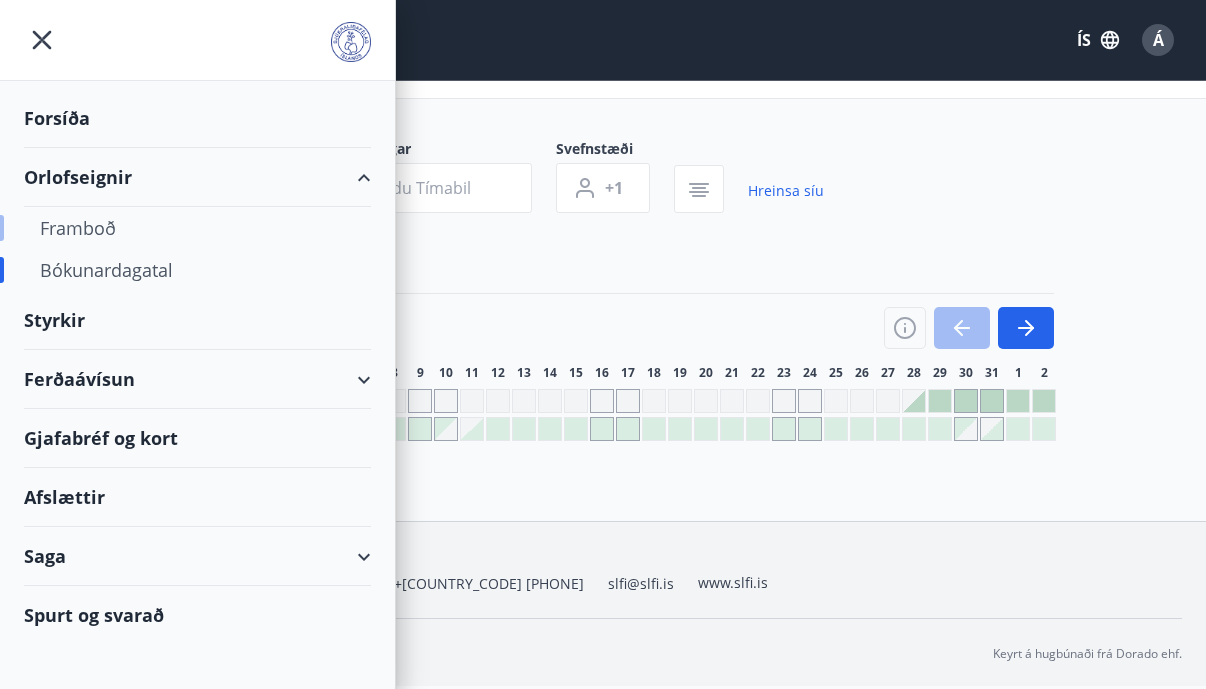 click on "Framboð" at bounding box center (197, 228) 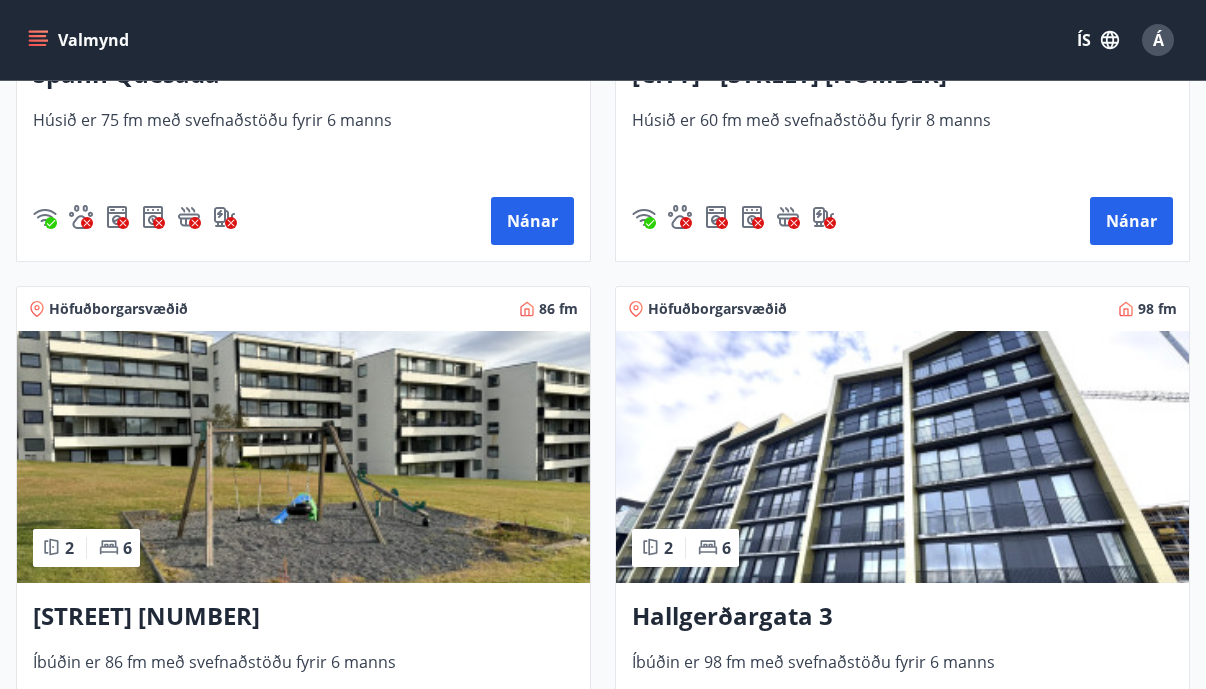 scroll, scrollTop: 2411, scrollLeft: 0, axis: vertical 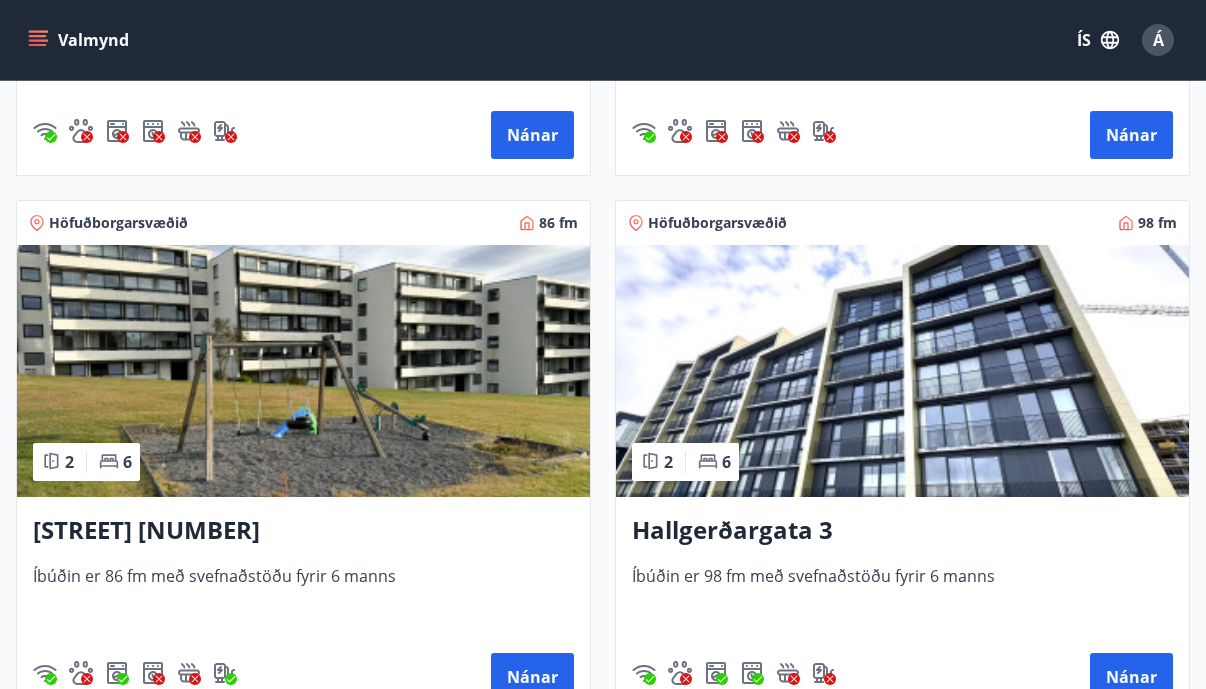 click on "[STREET] [NUMBER]" at bounding box center [303, 531] 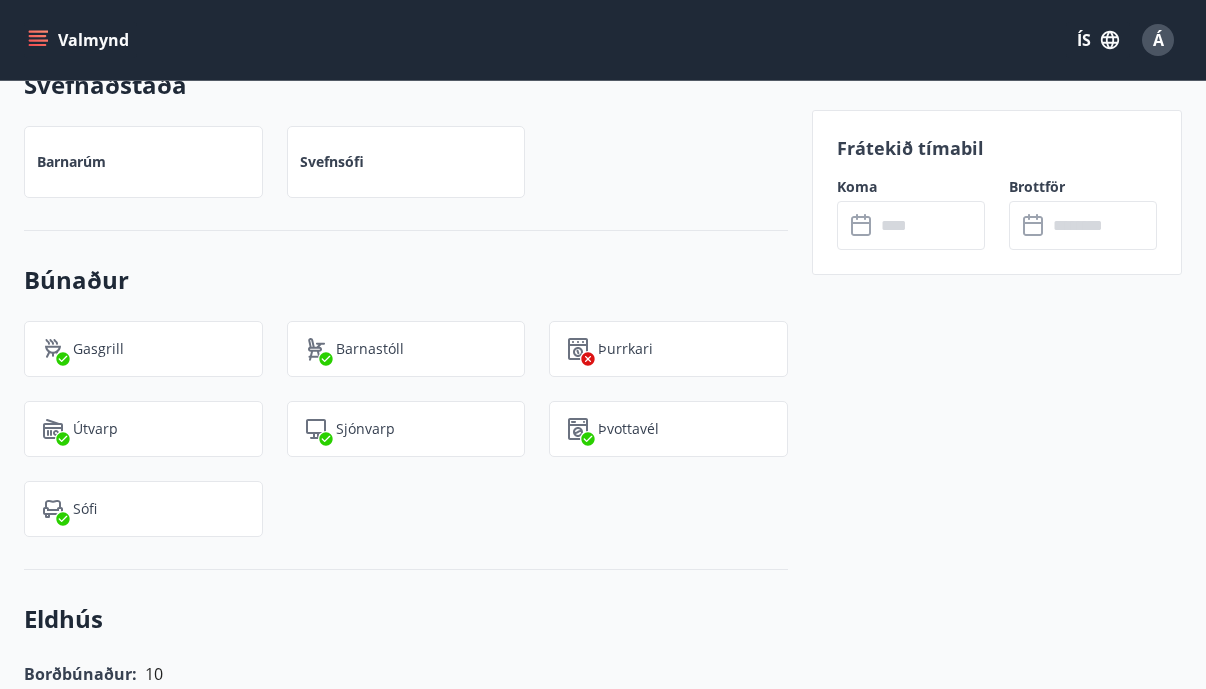 scroll, scrollTop: 1722, scrollLeft: 0, axis: vertical 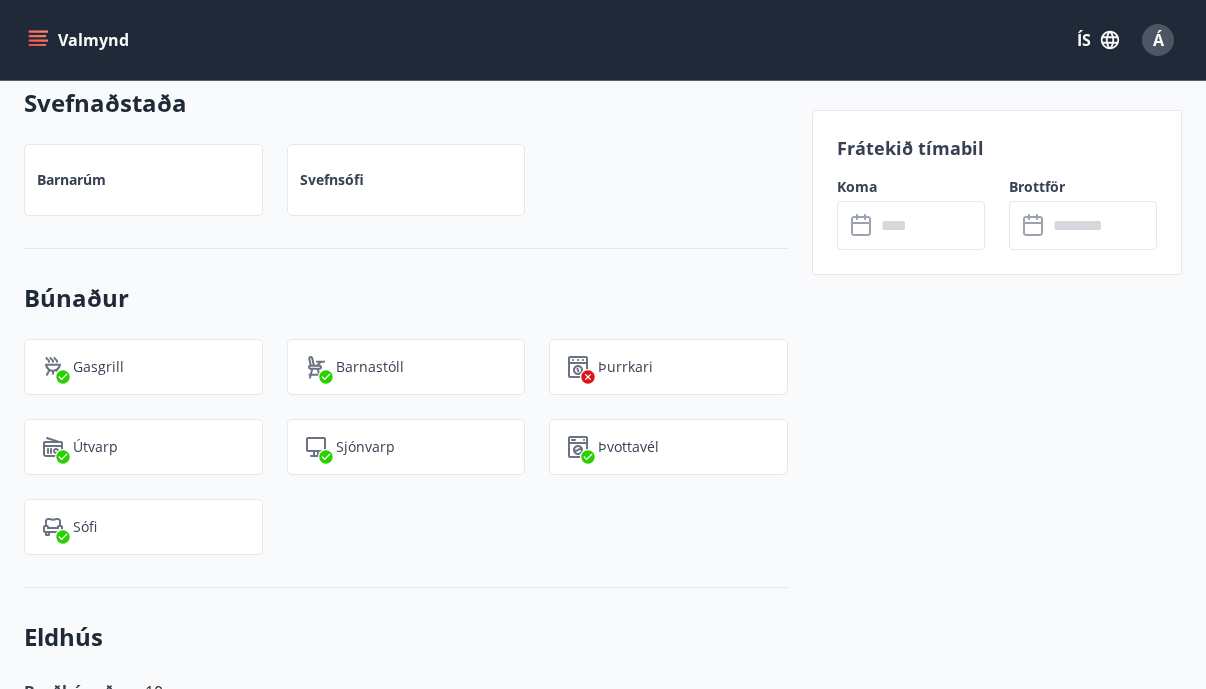 click 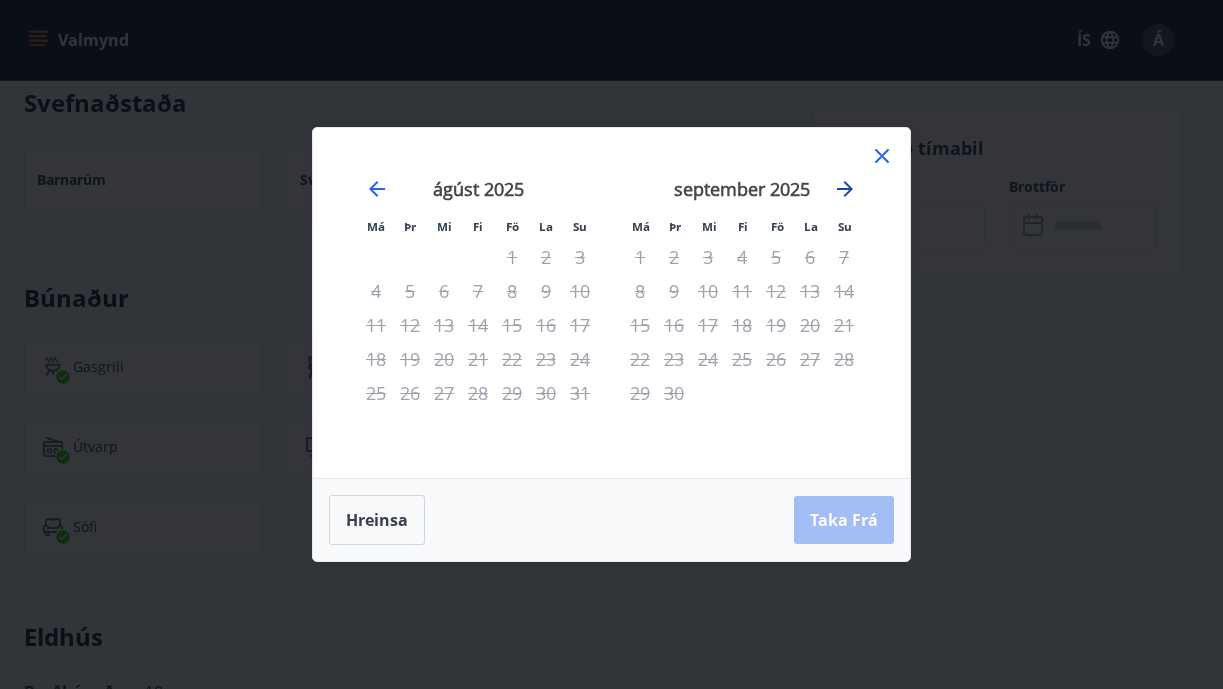 click 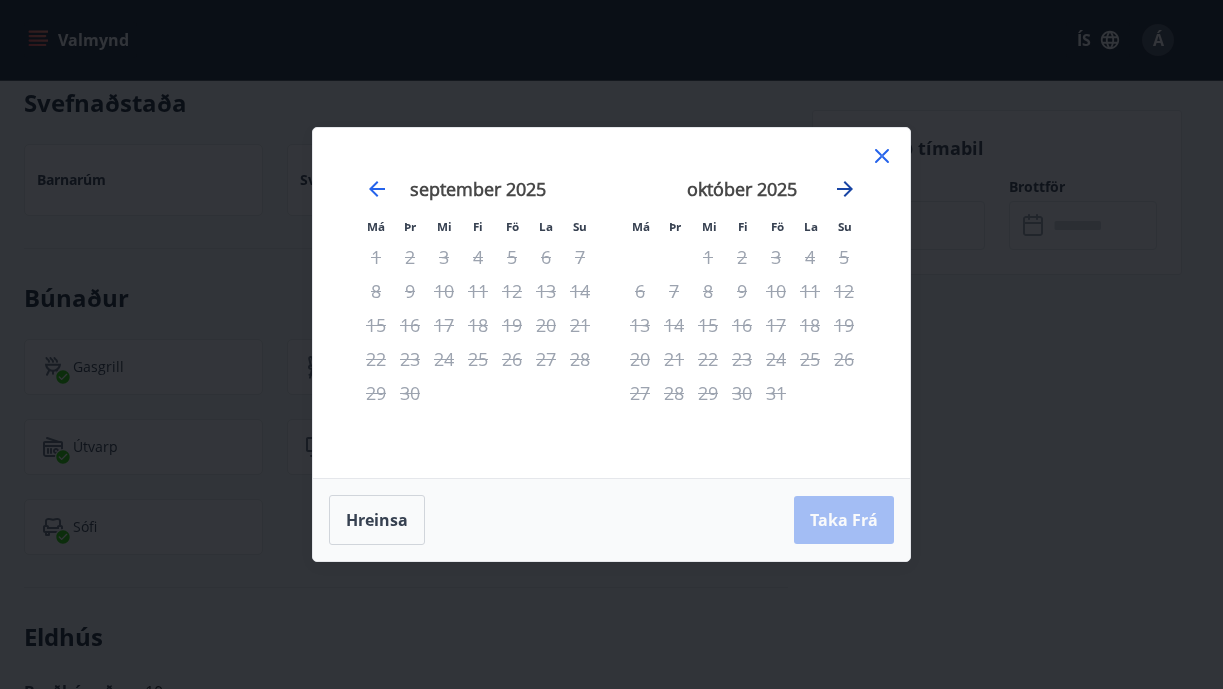 click 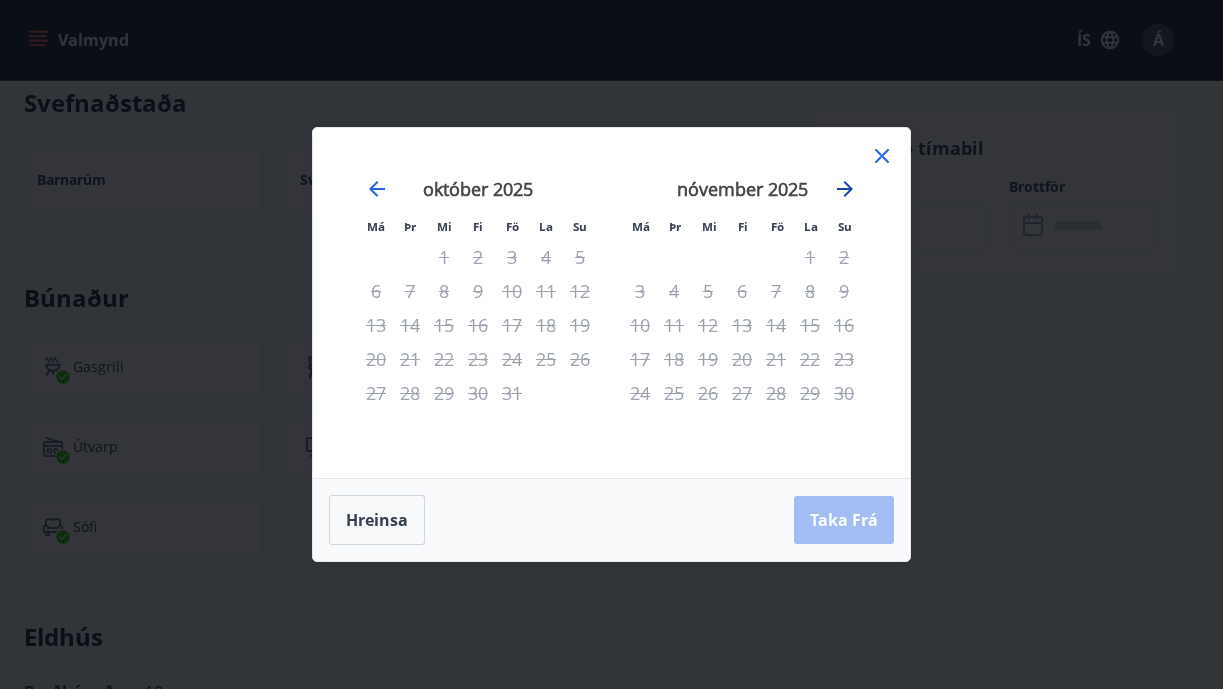 click 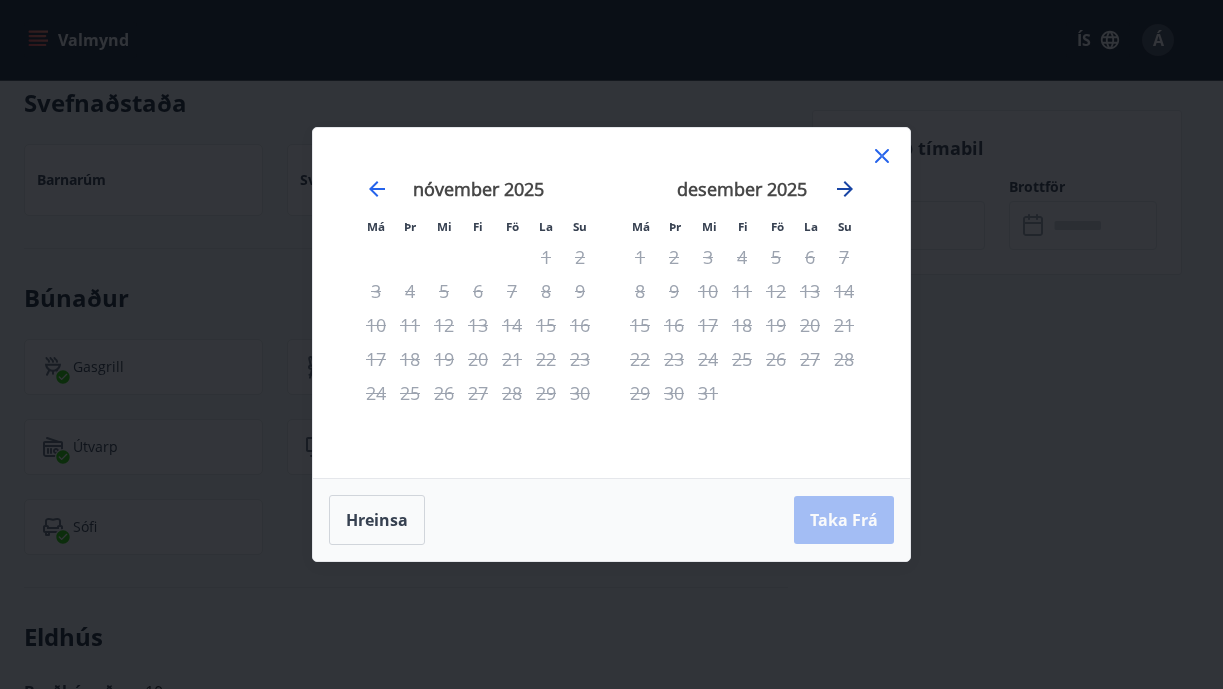 click 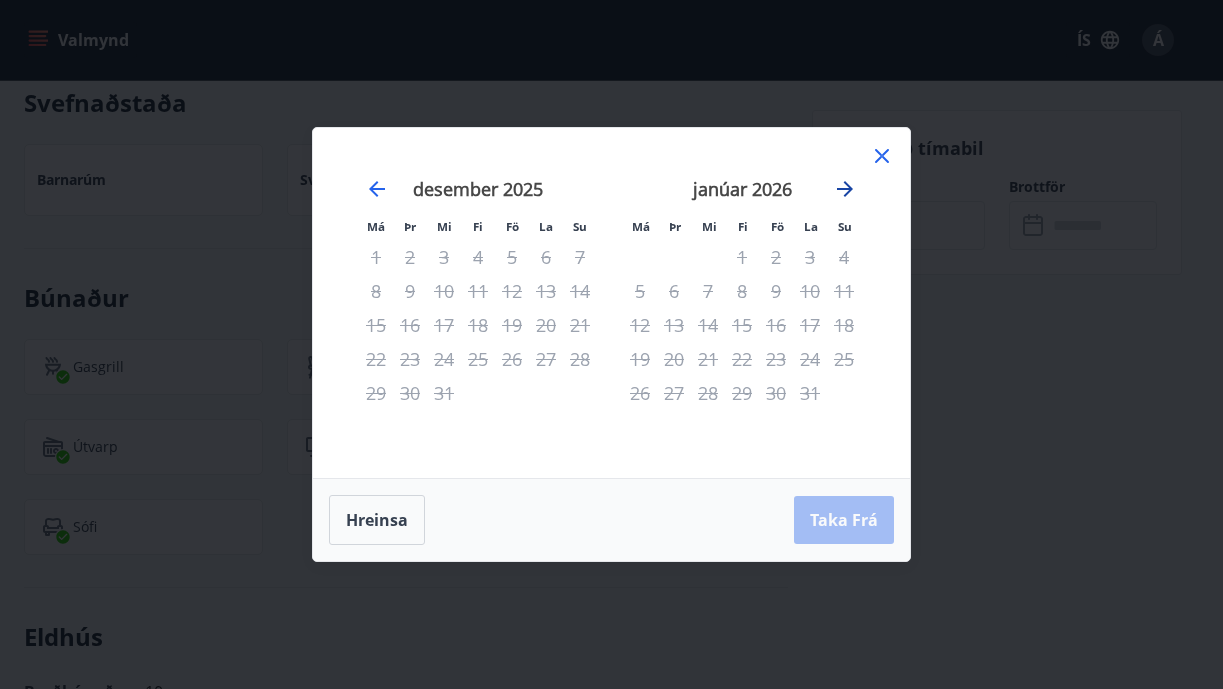click 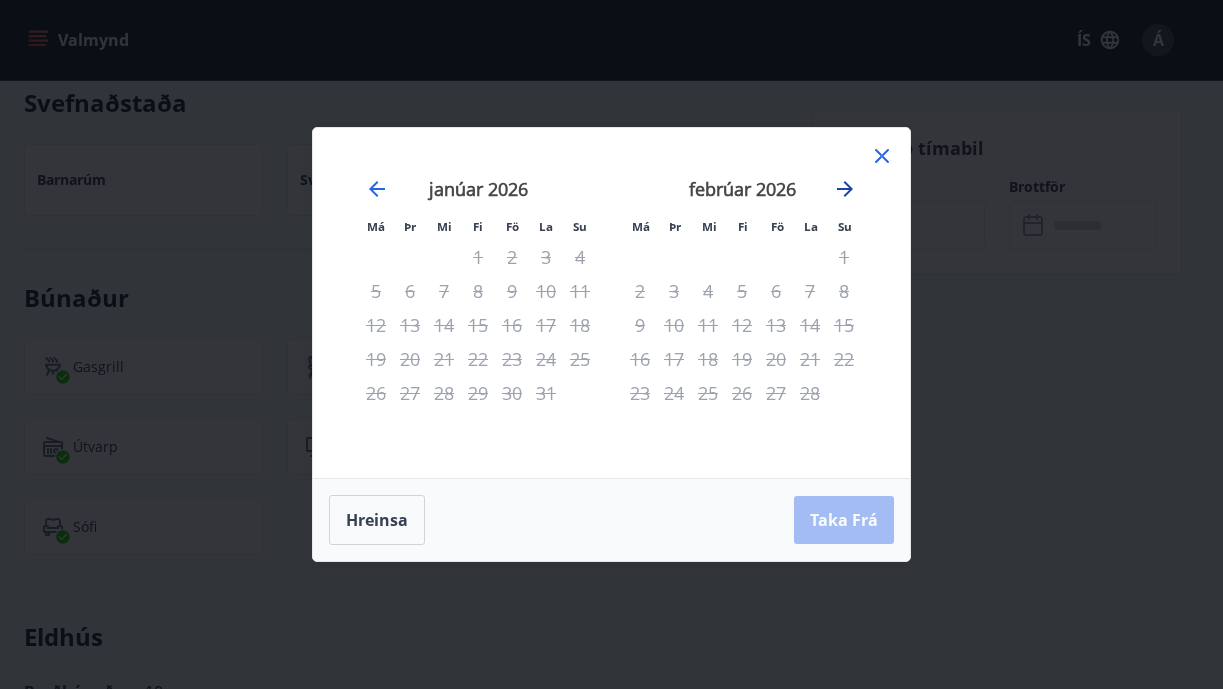 click 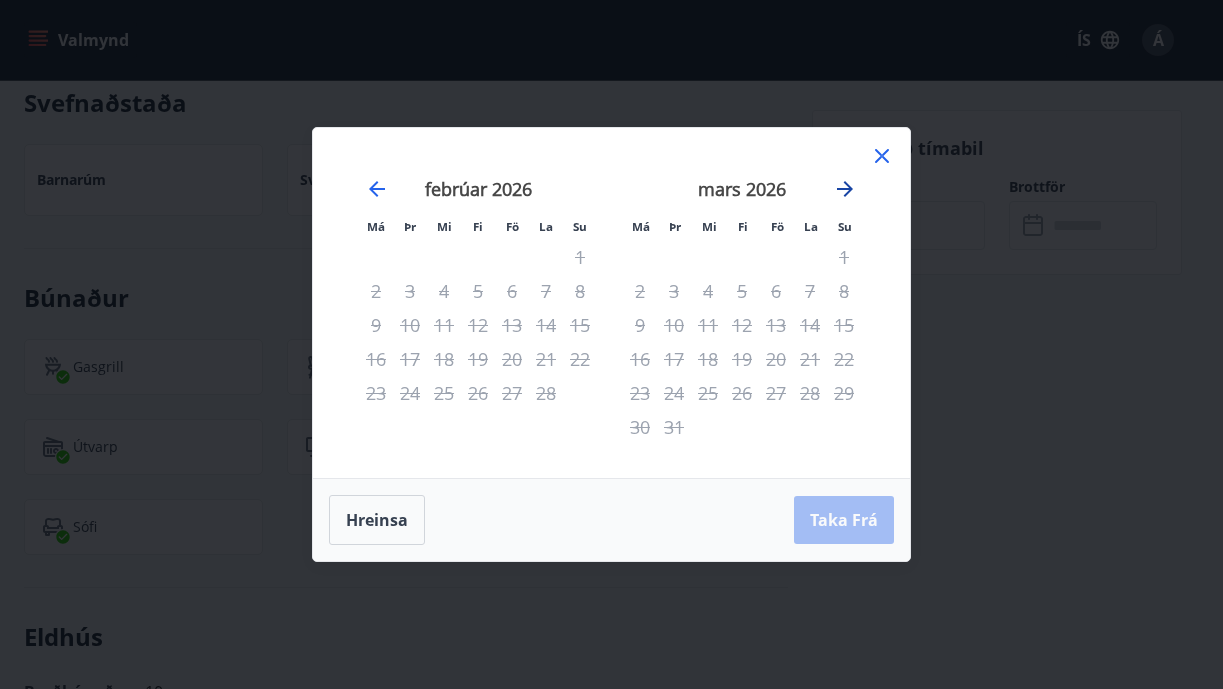 click 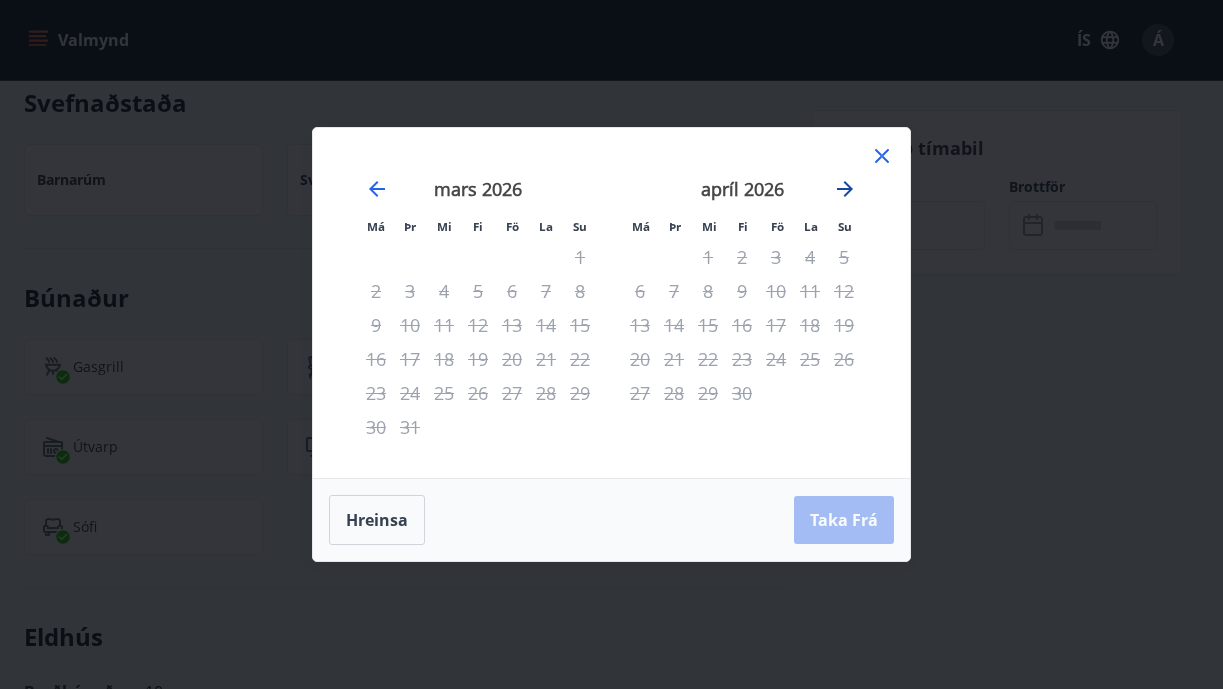 click 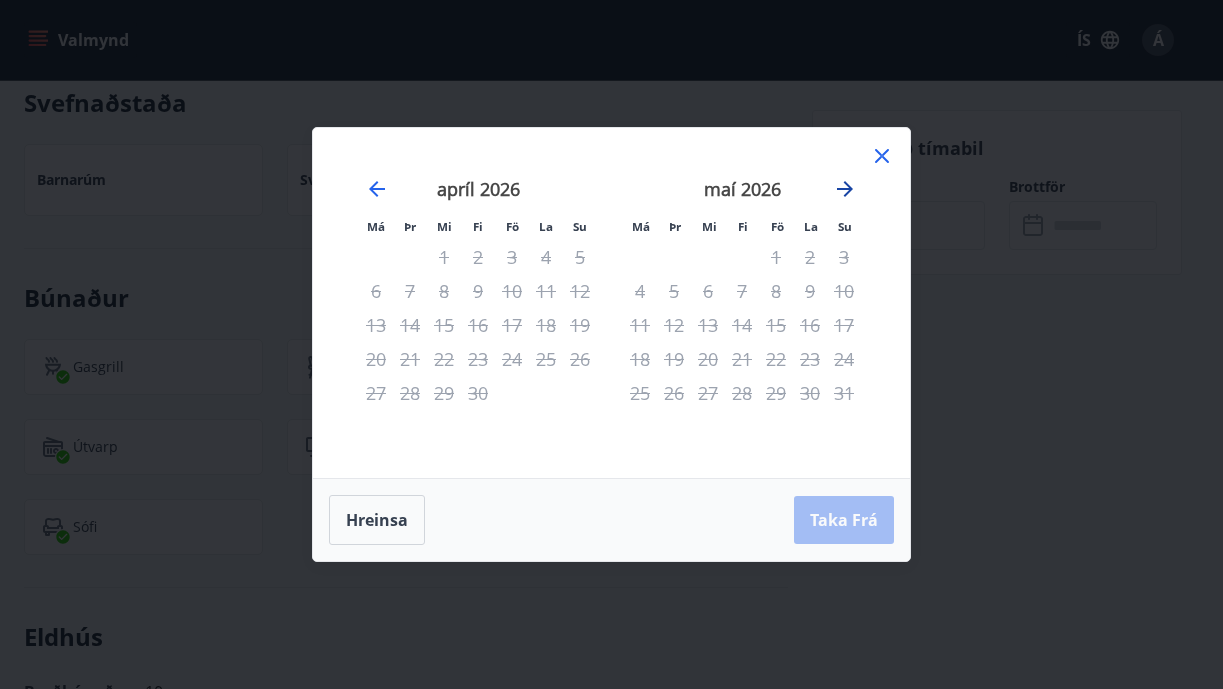 click 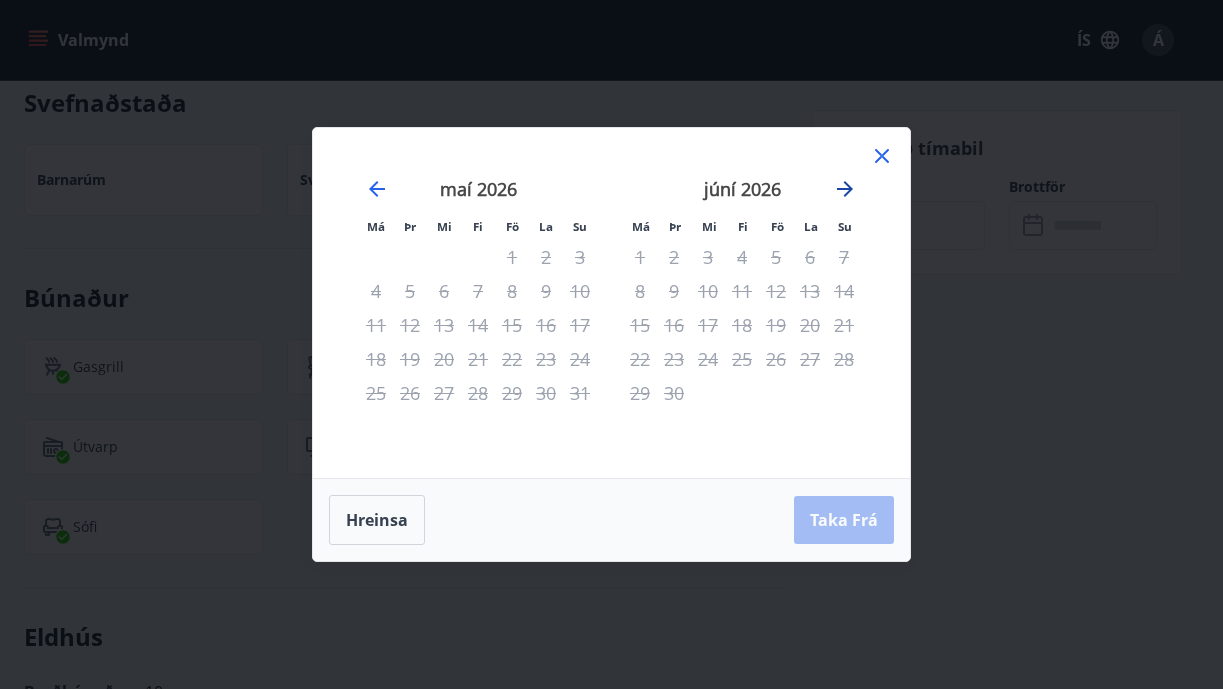 click 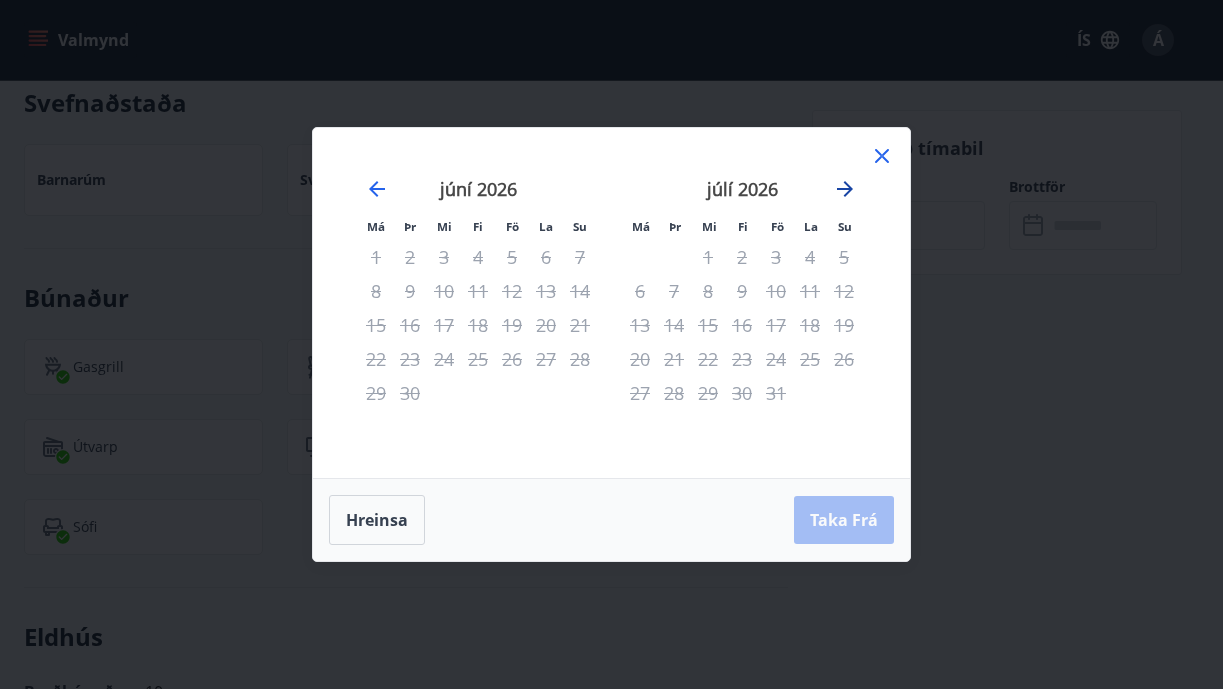click 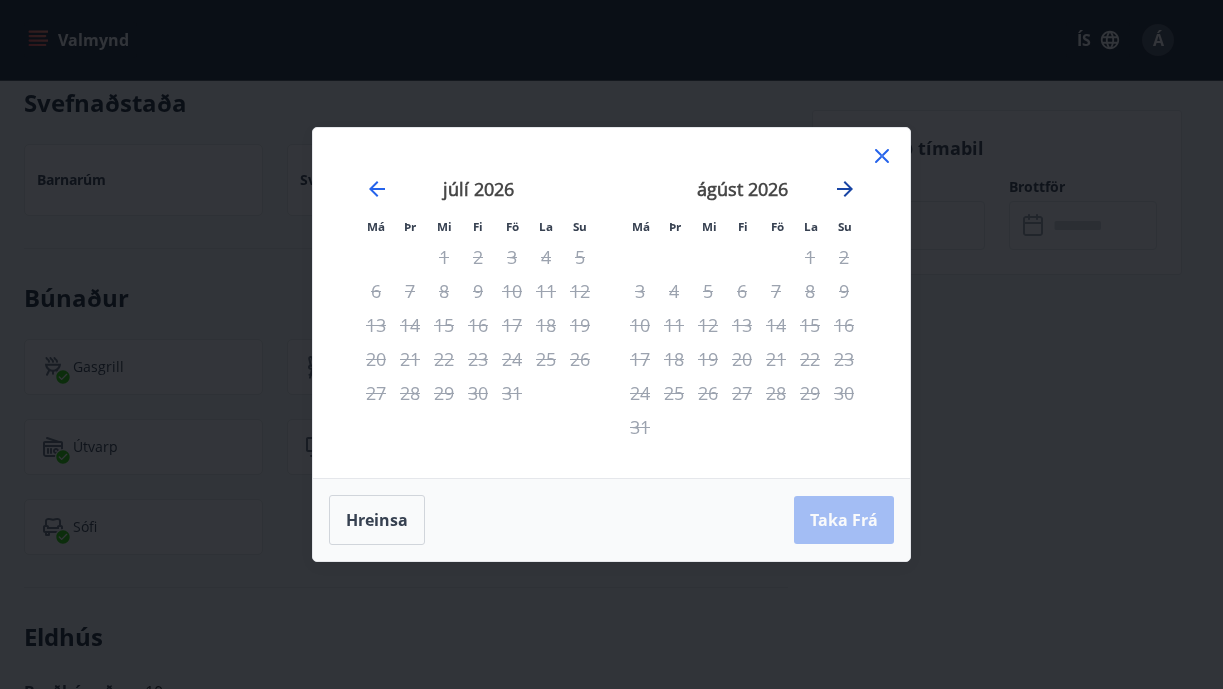 click 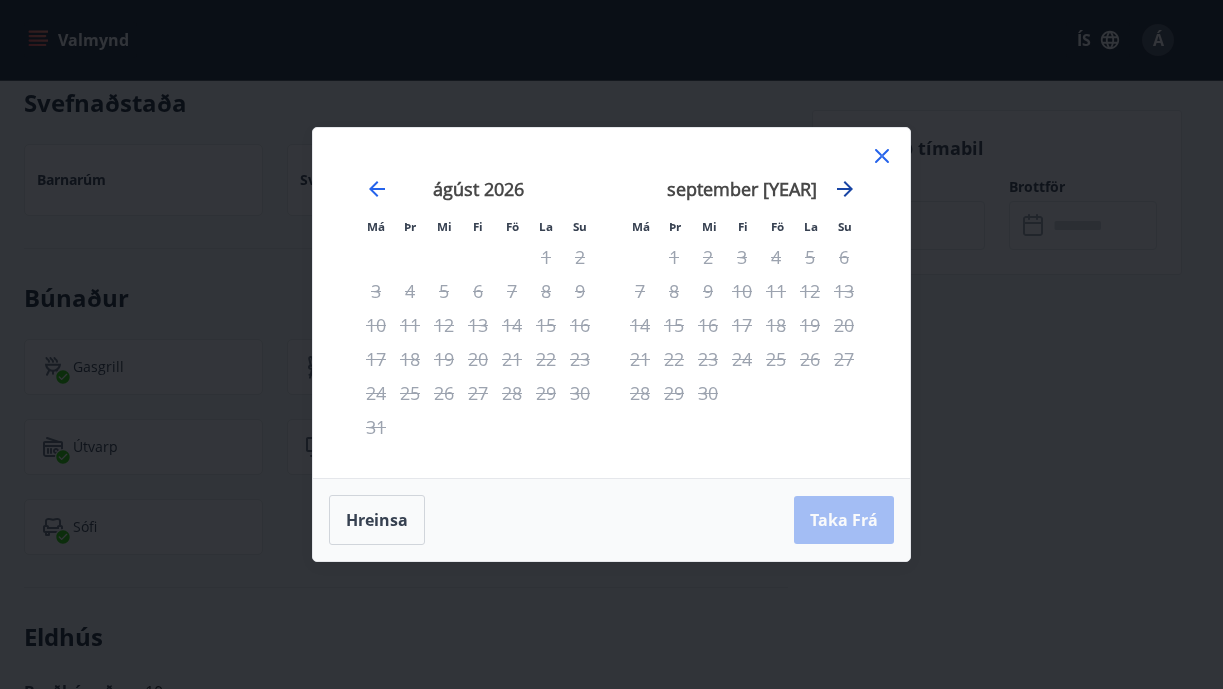 click 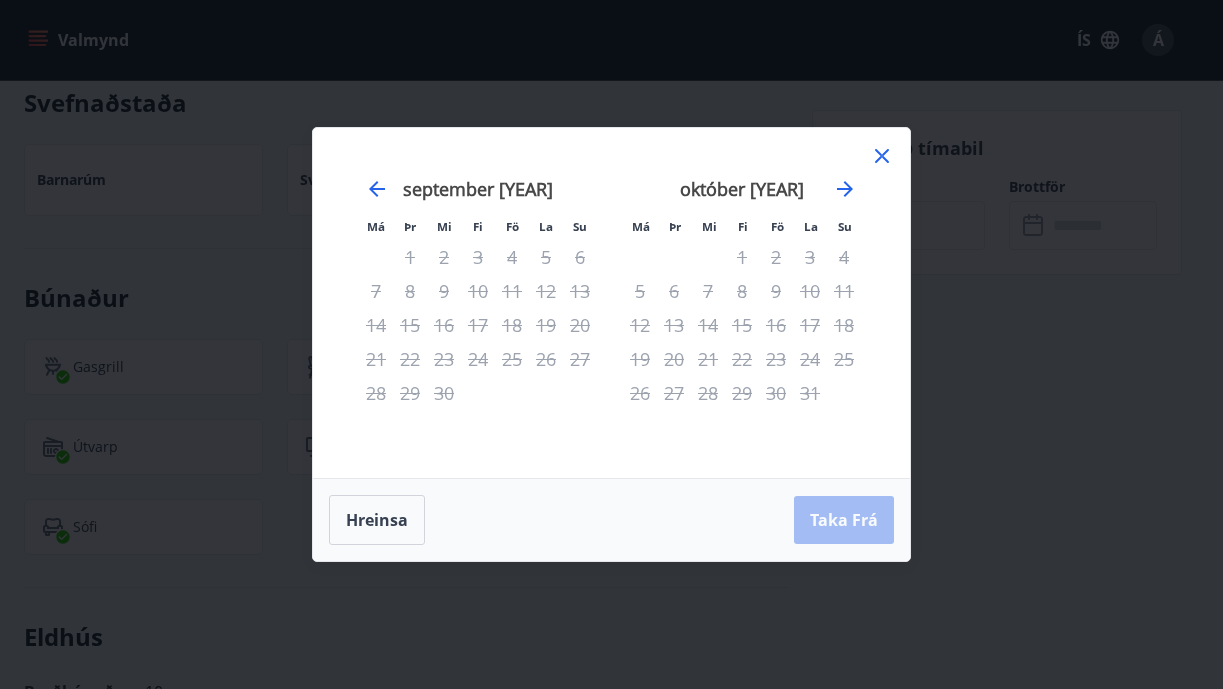 click 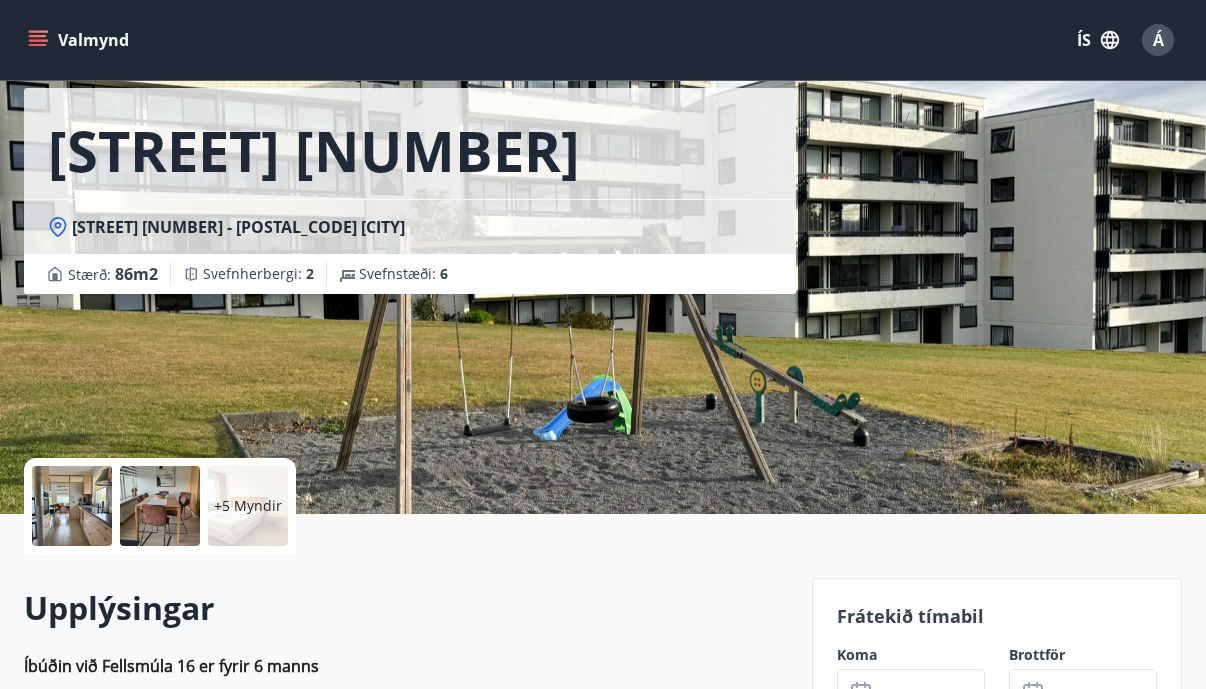 scroll, scrollTop: 0, scrollLeft: 0, axis: both 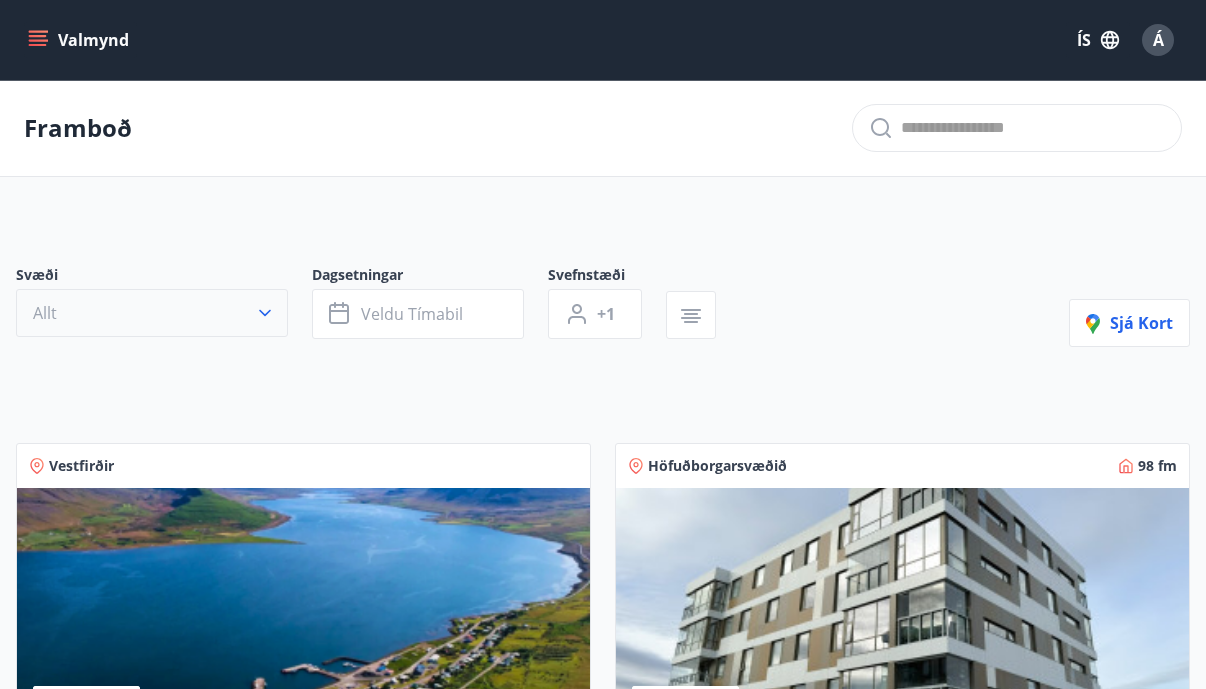 click 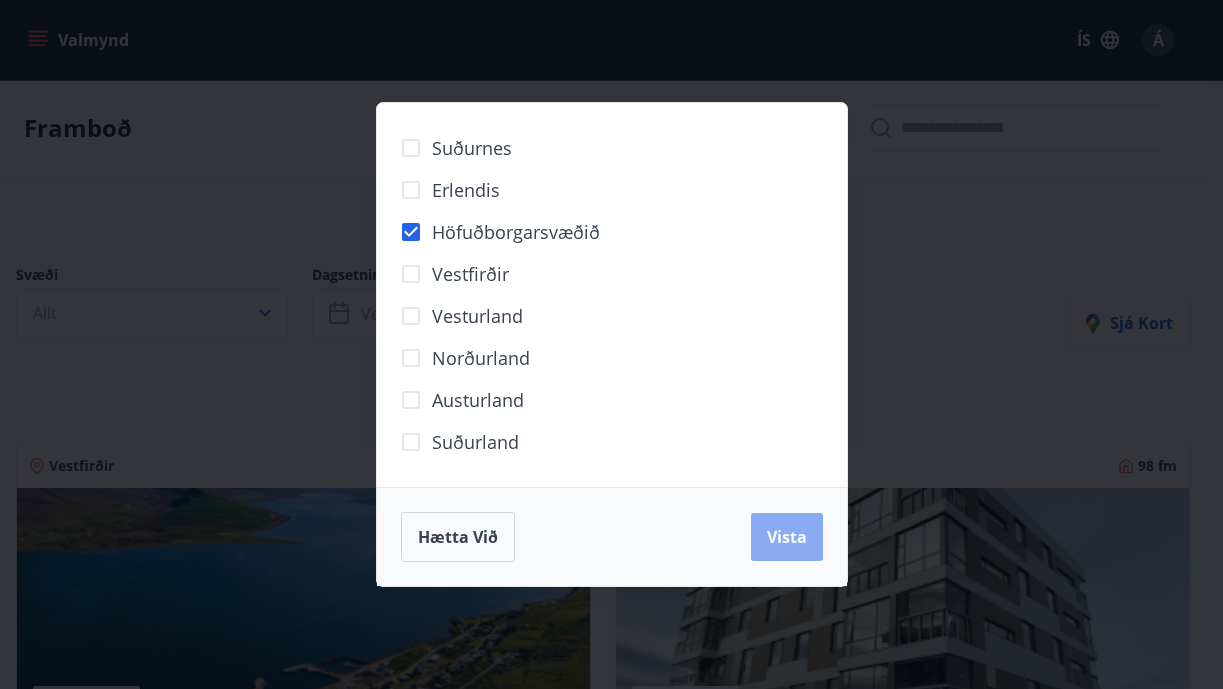 click on "Vista" at bounding box center [787, 537] 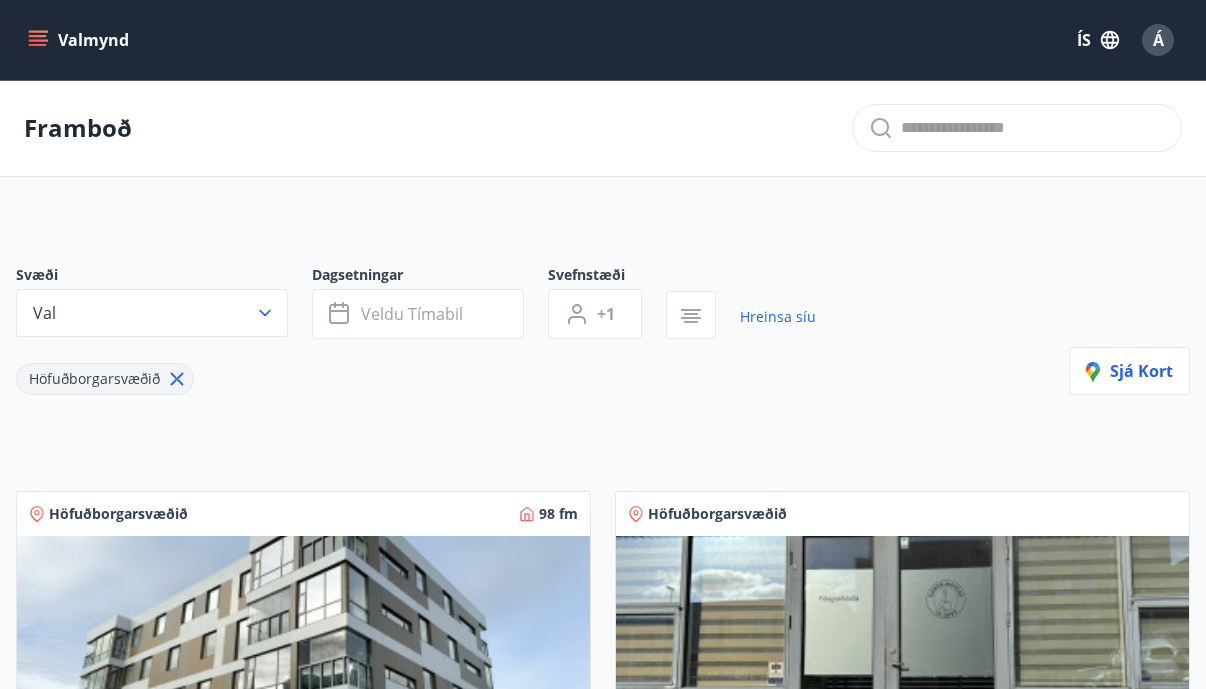 type 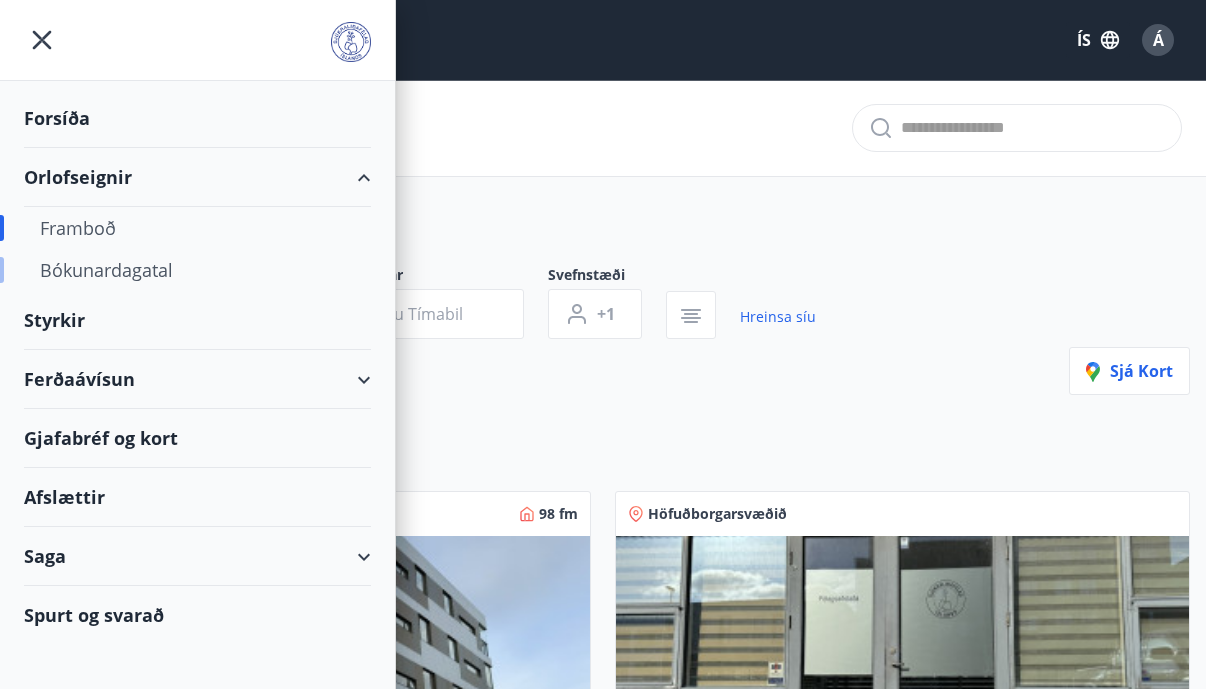 click on "Bókunardagatal" at bounding box center (197, 270) 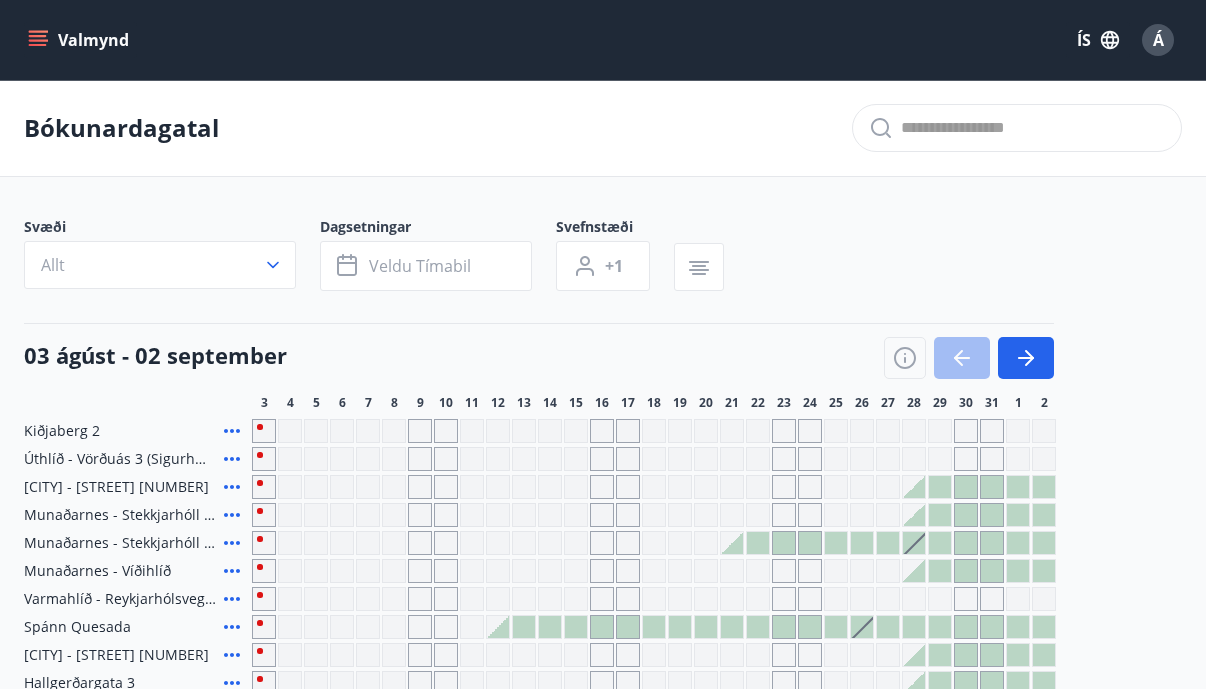 scroll, scrollTop: 172, scrollLeft: 0, axis: vertical 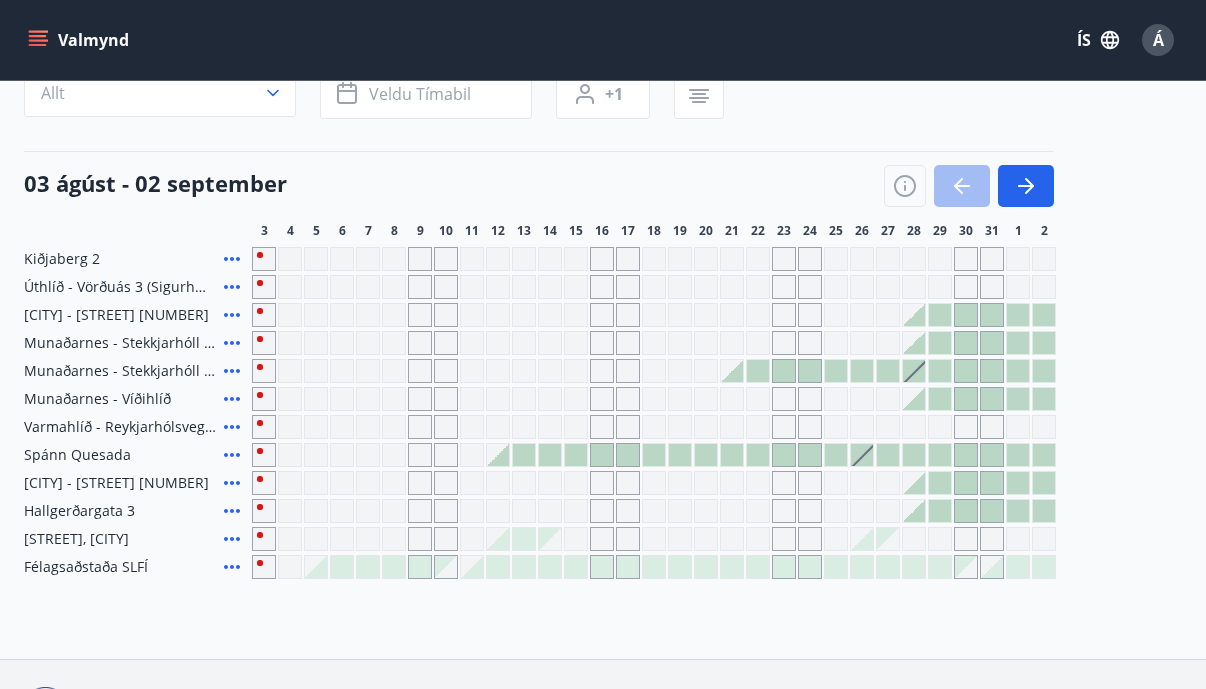 click at bounding box center (498, 455) 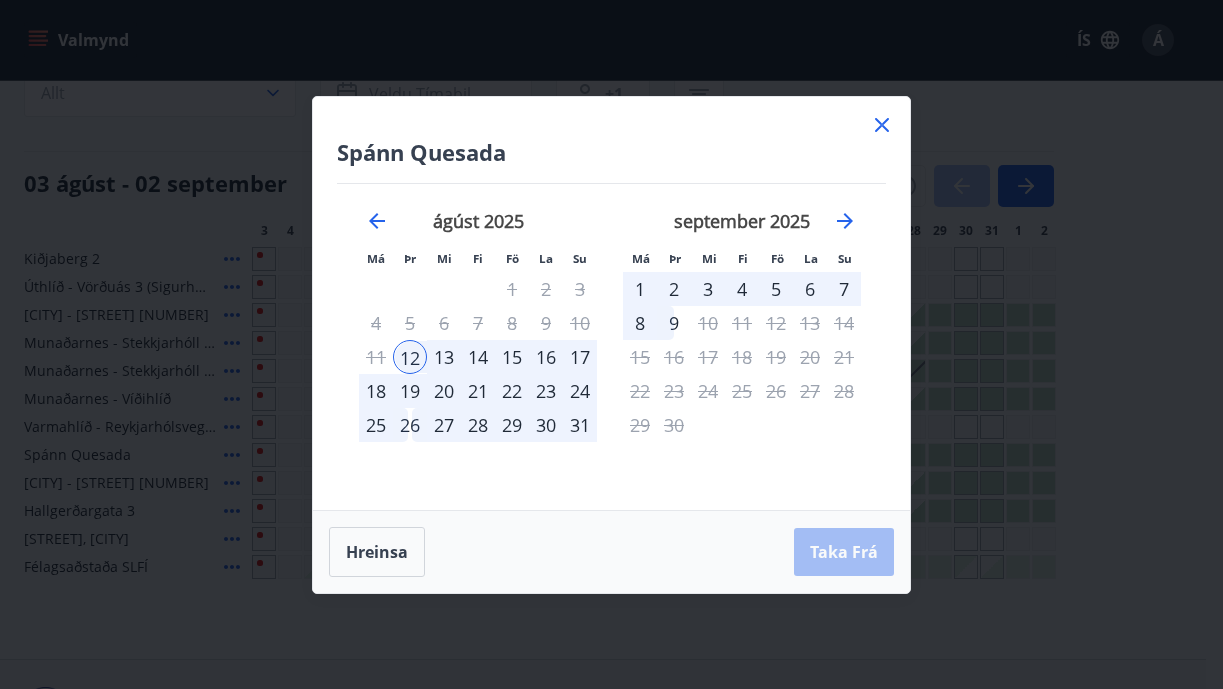 click 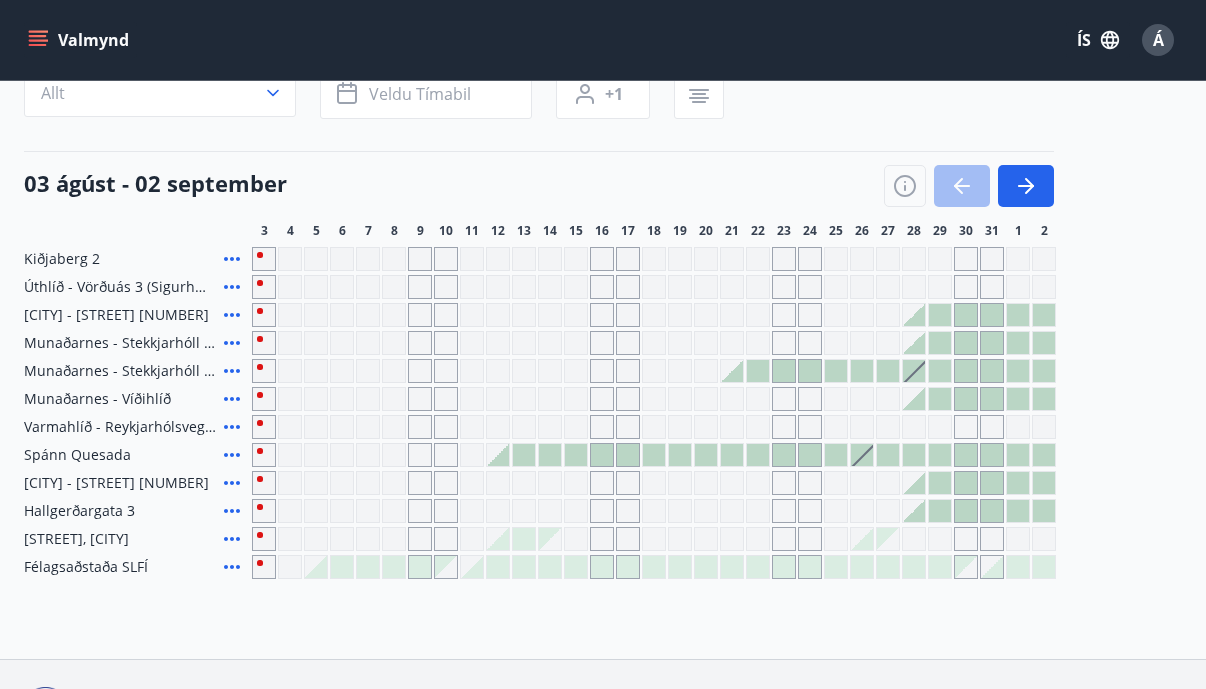 scroll, scrollTop: 172, scrollLeft: 0, axis: vertical 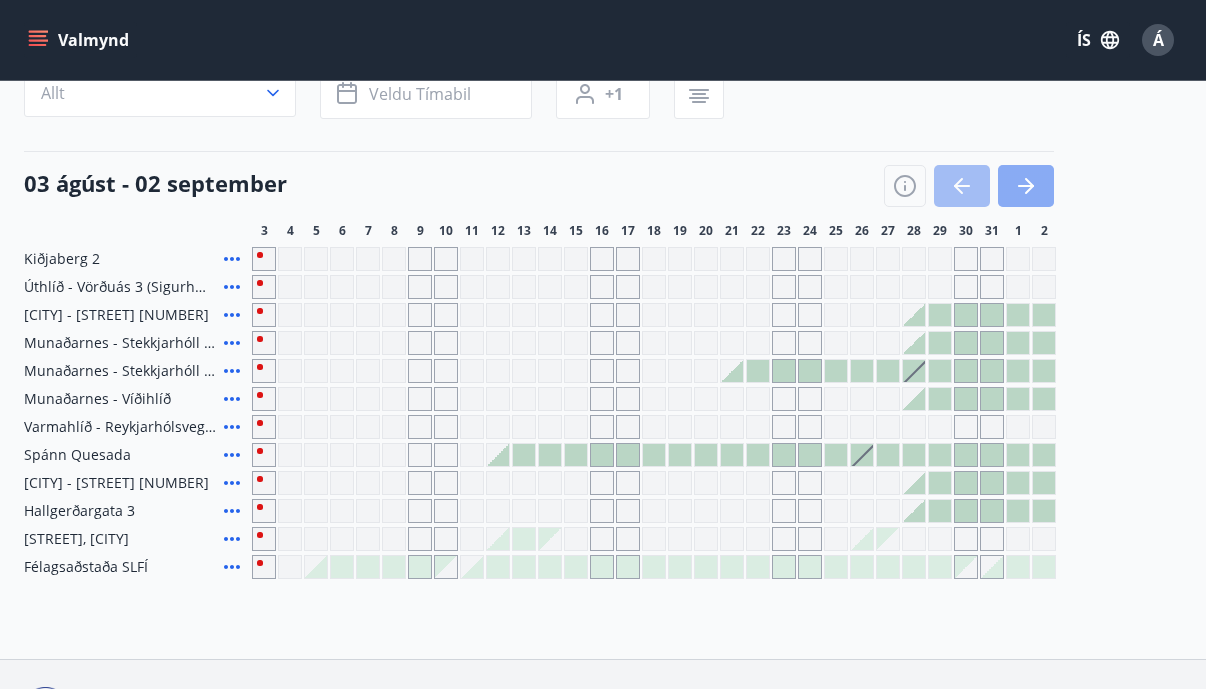 click 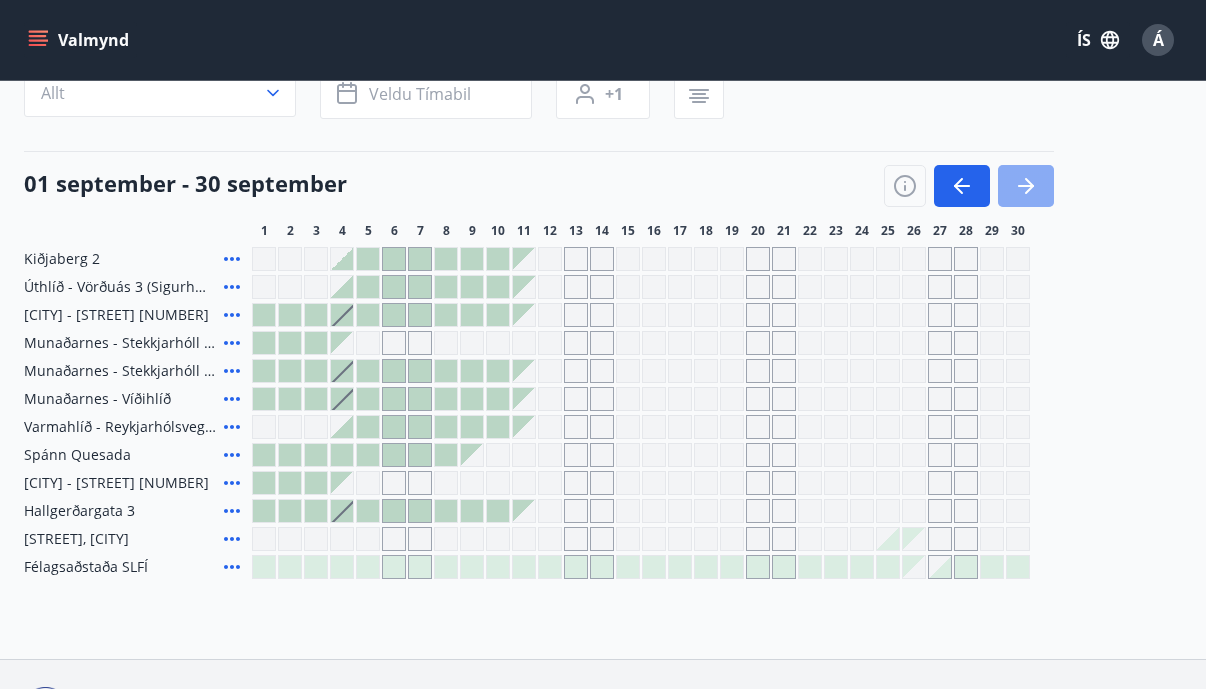 click 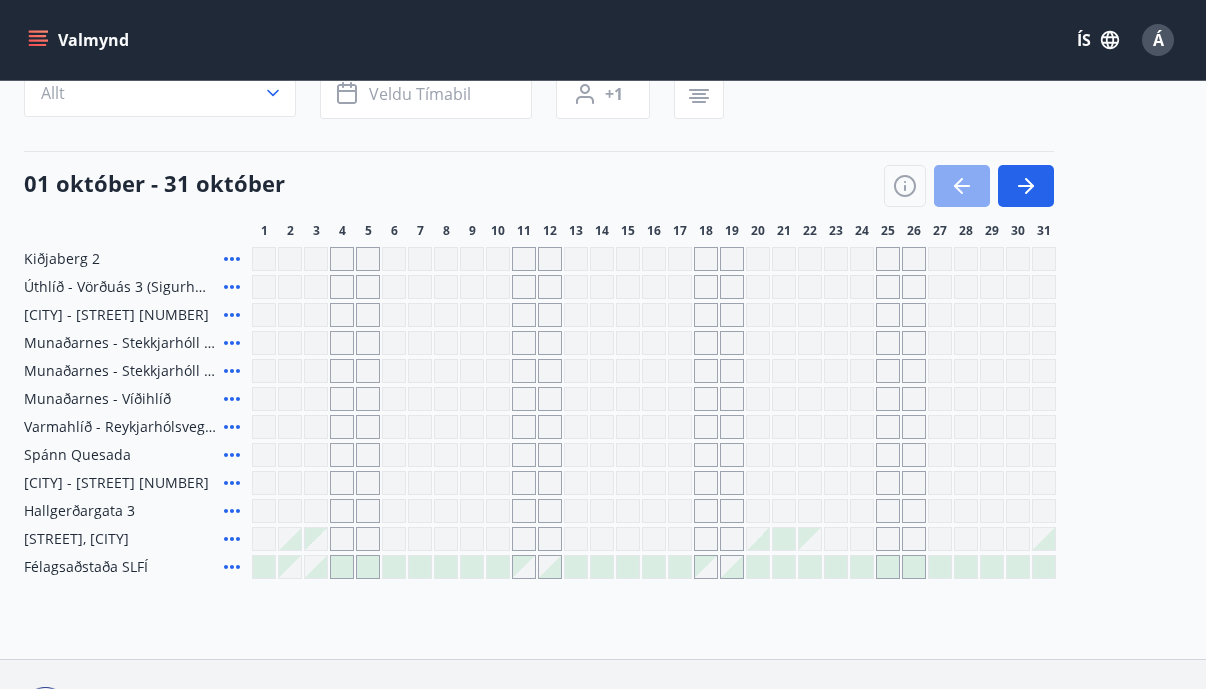 click 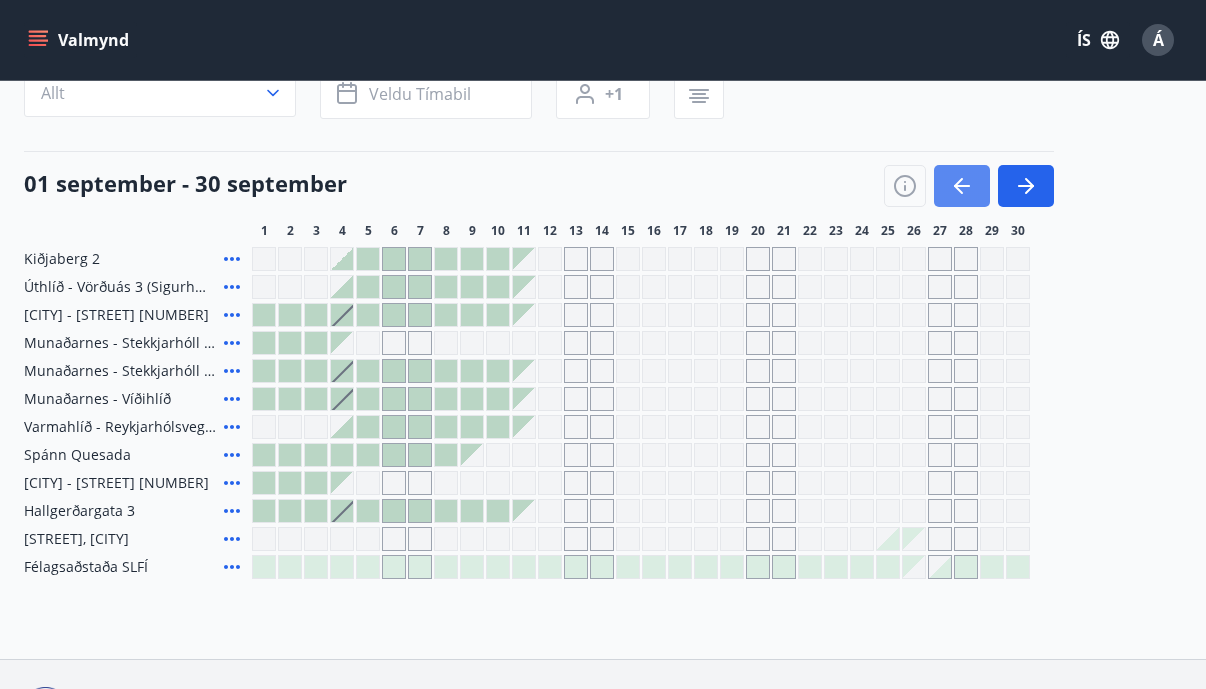 click 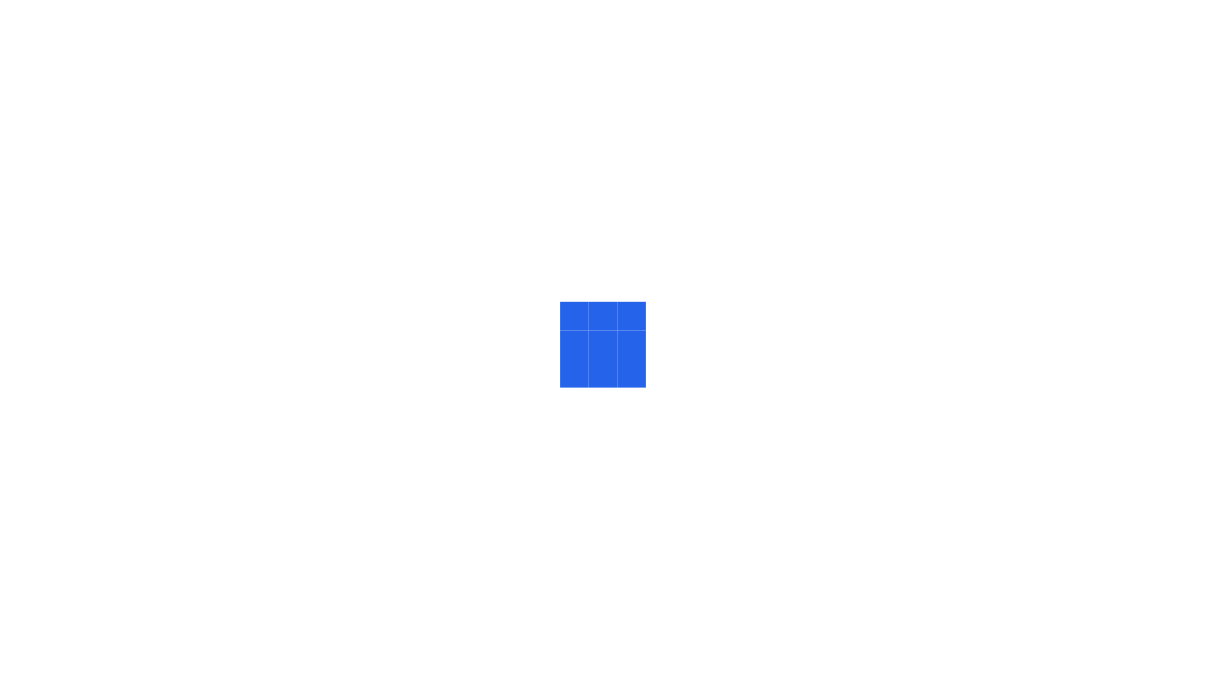 scroll, scrollTop: 0, scrollLeft: 0, axis: both 